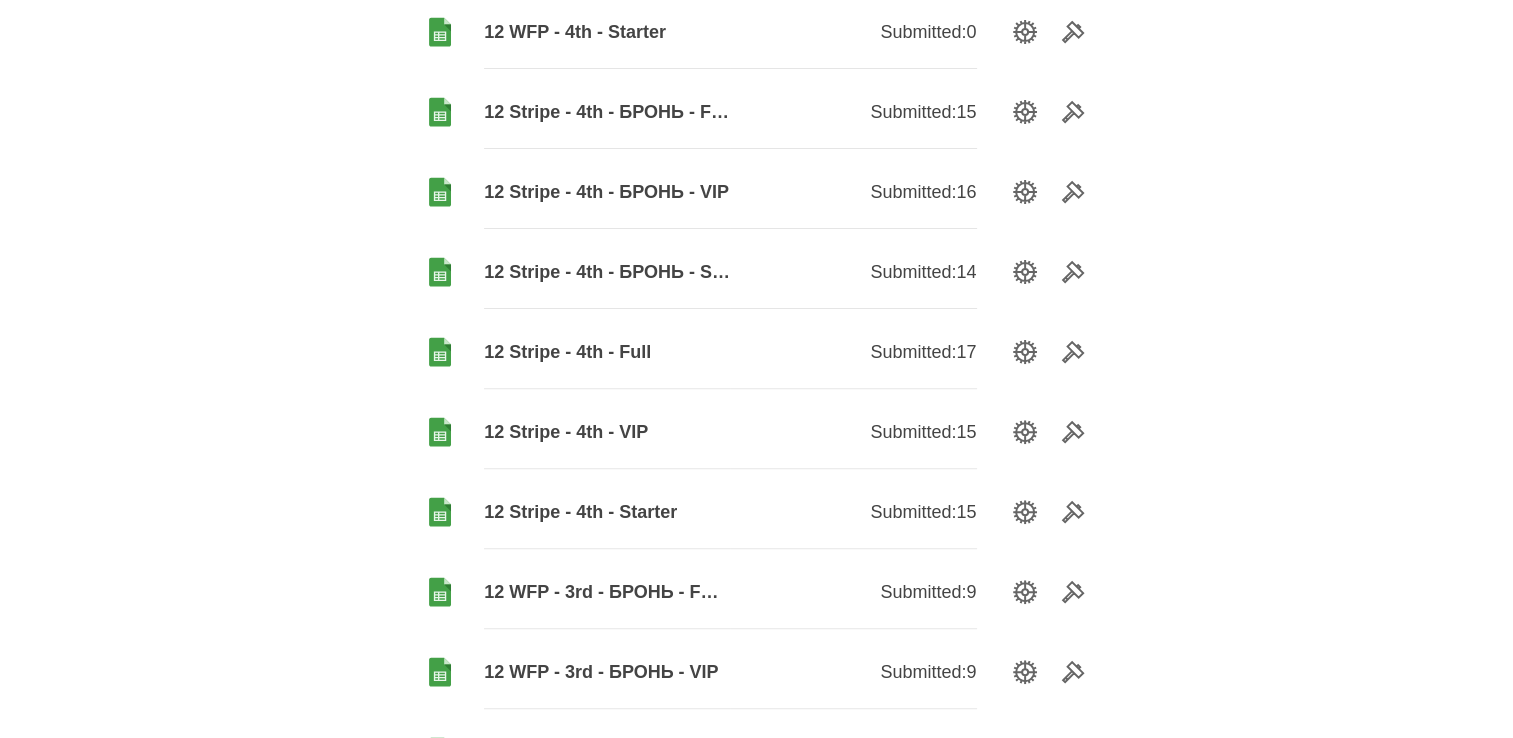 scroll, scrollTop: 600, scrollLeft: 0, axis: vertical 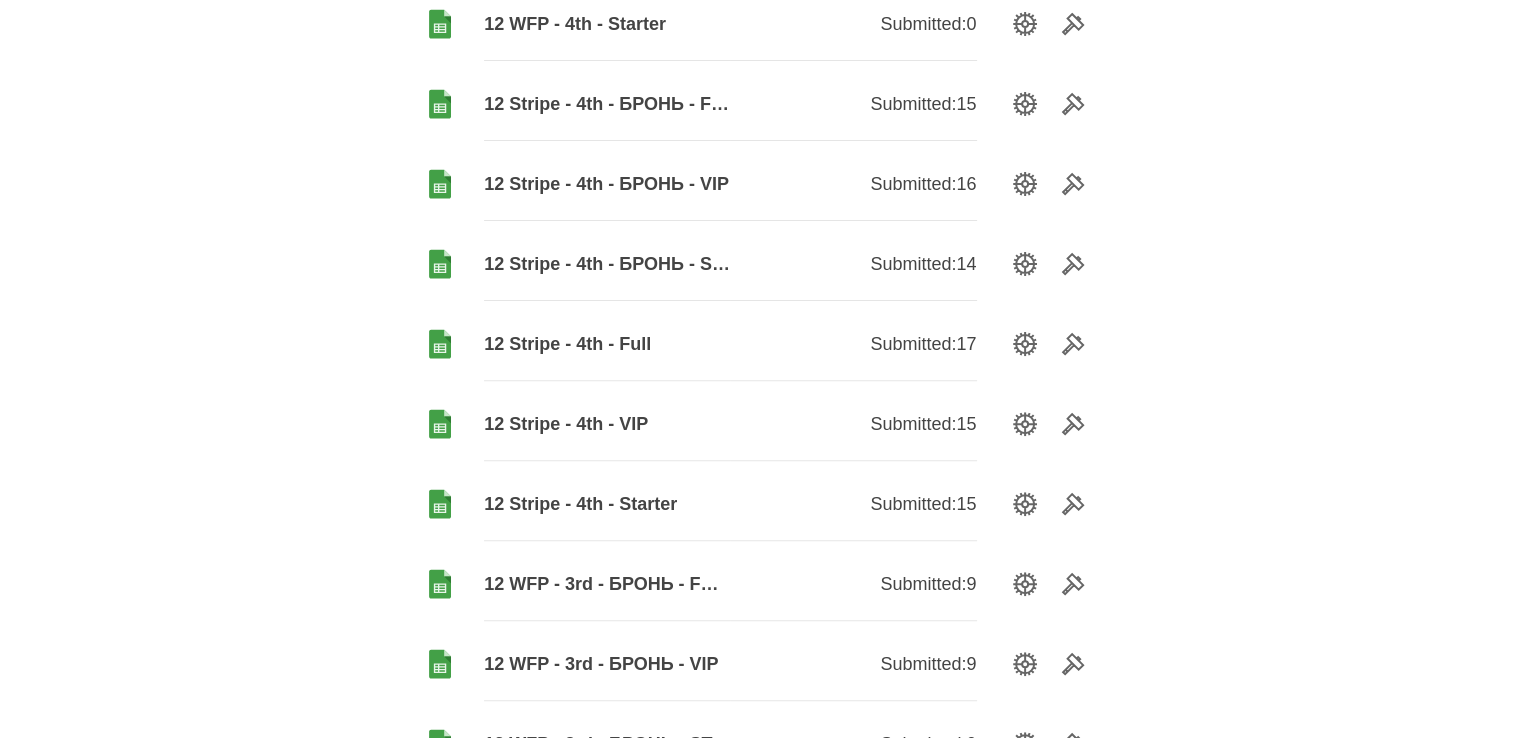 click on "12 Stripe - 4th - Starter" at bounding box center [607, 504] 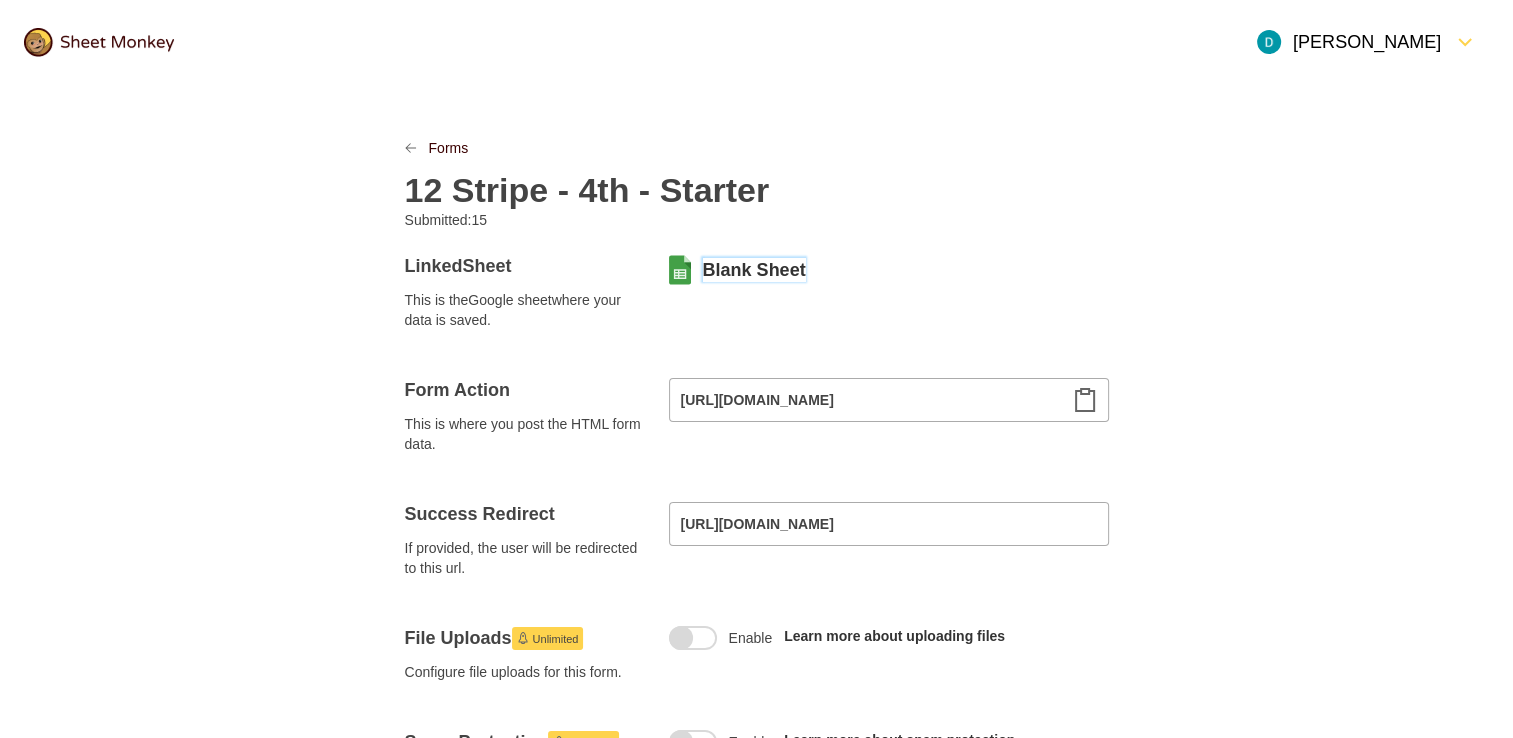 scroll, scrollTop: 0, scrollLeft: 0, axis: both 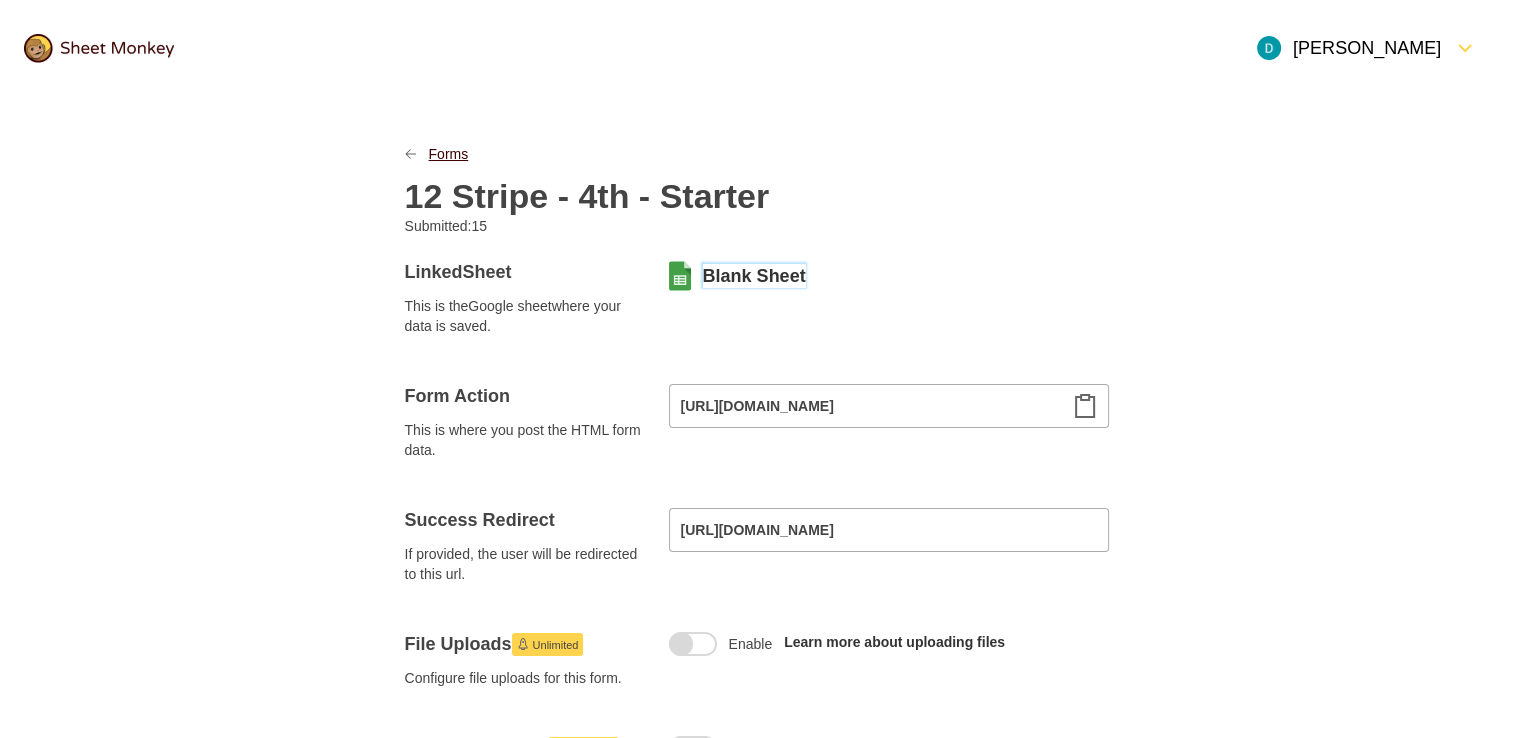 click on "Forms" at bounding box center [449, 154] 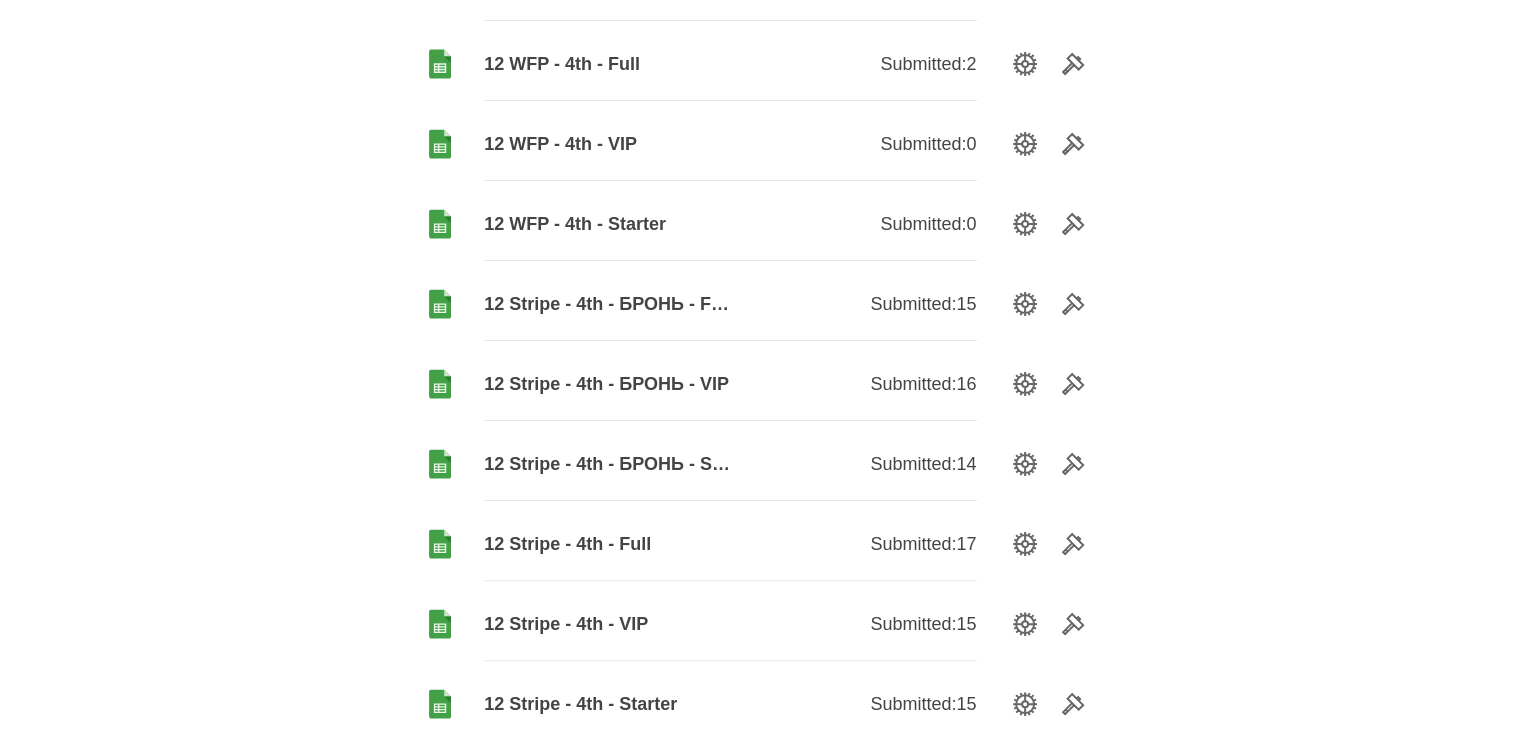 scroll, scrollTop: 300, scrollLeft: 0, axis: vertical 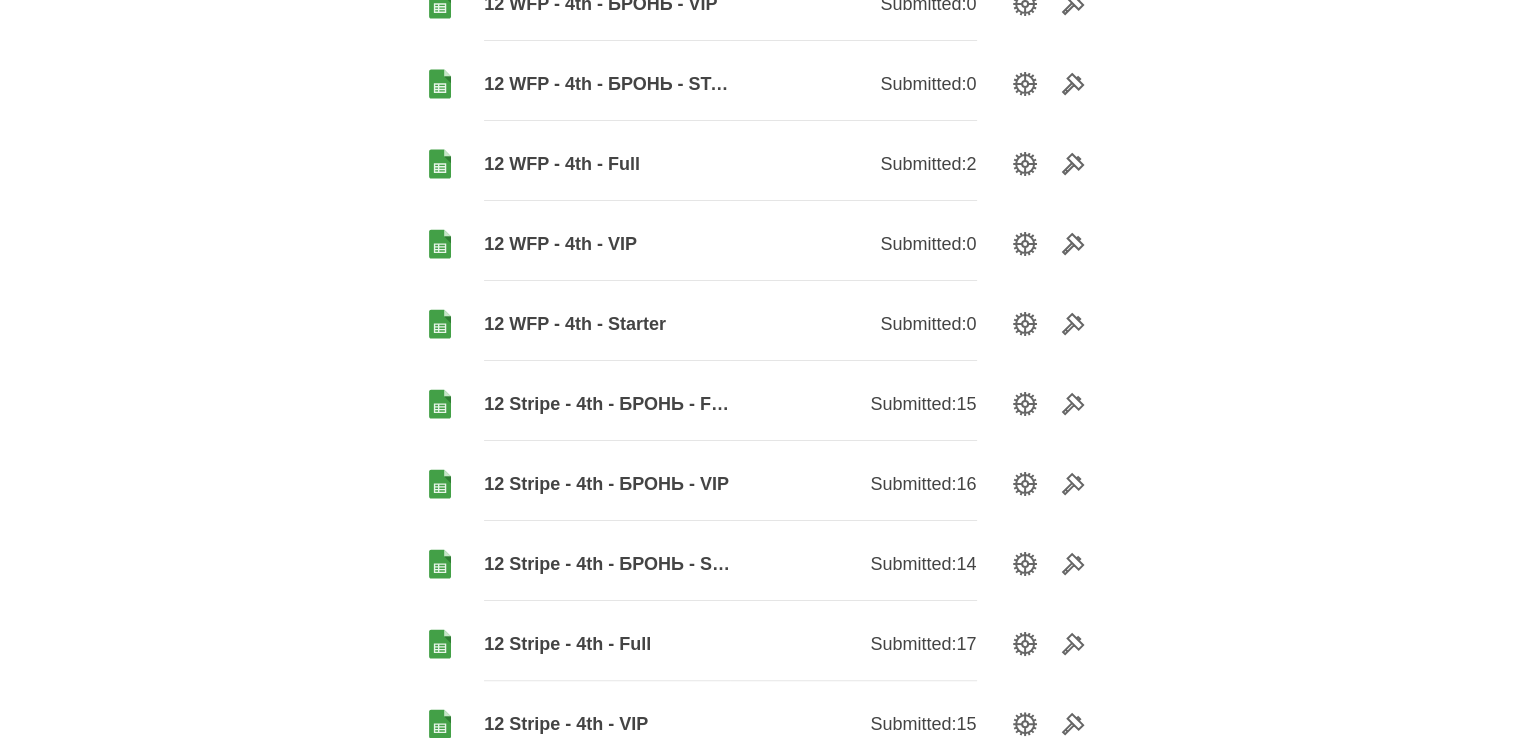 click on "12 WFP - 4th - Starter" at bounding box center [607, 324] 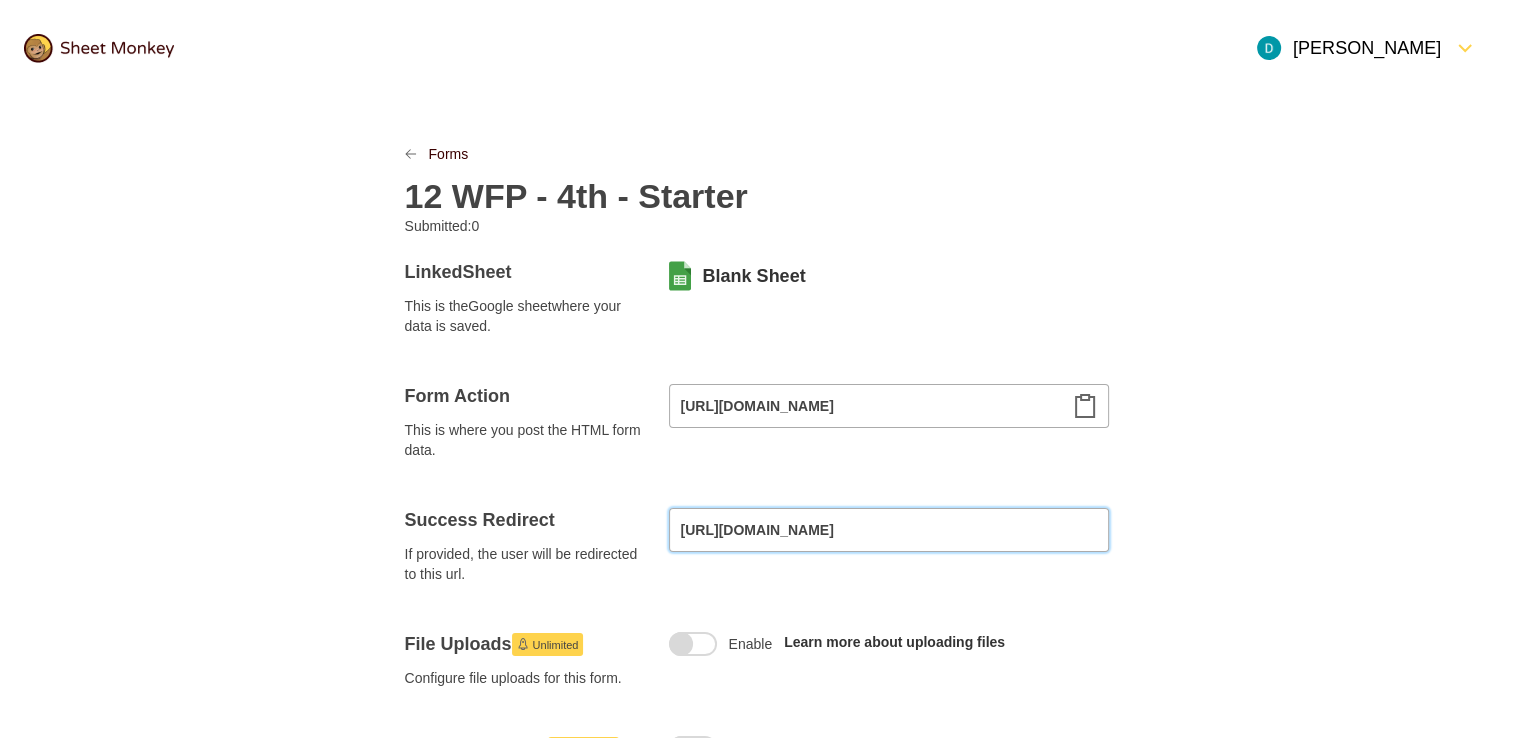 drag, startPoint x: 894, startPoint y: 526, endPoint x: 587, endPoint y: 521, distance: 307.0407 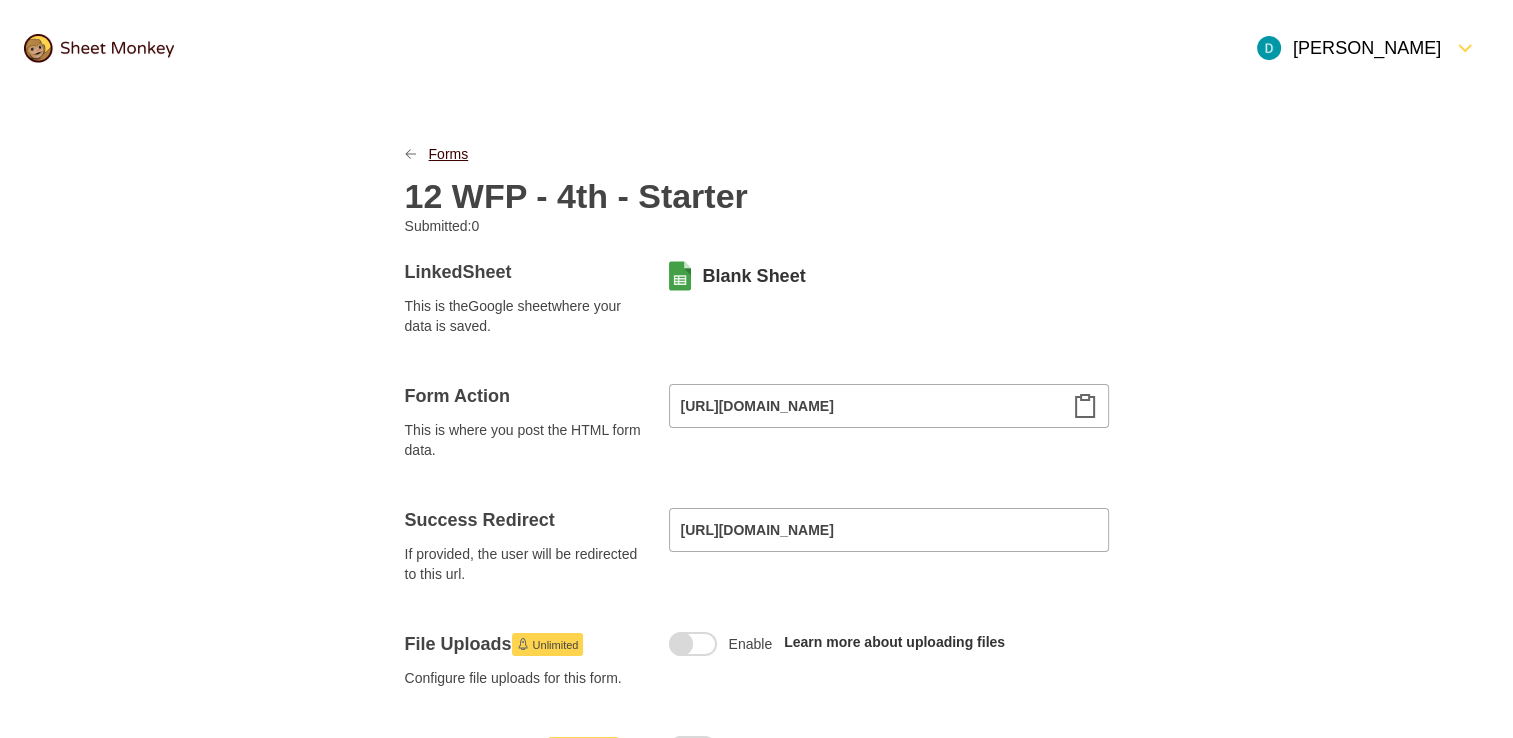 click on "Forms" at bounding box center (449, 154) 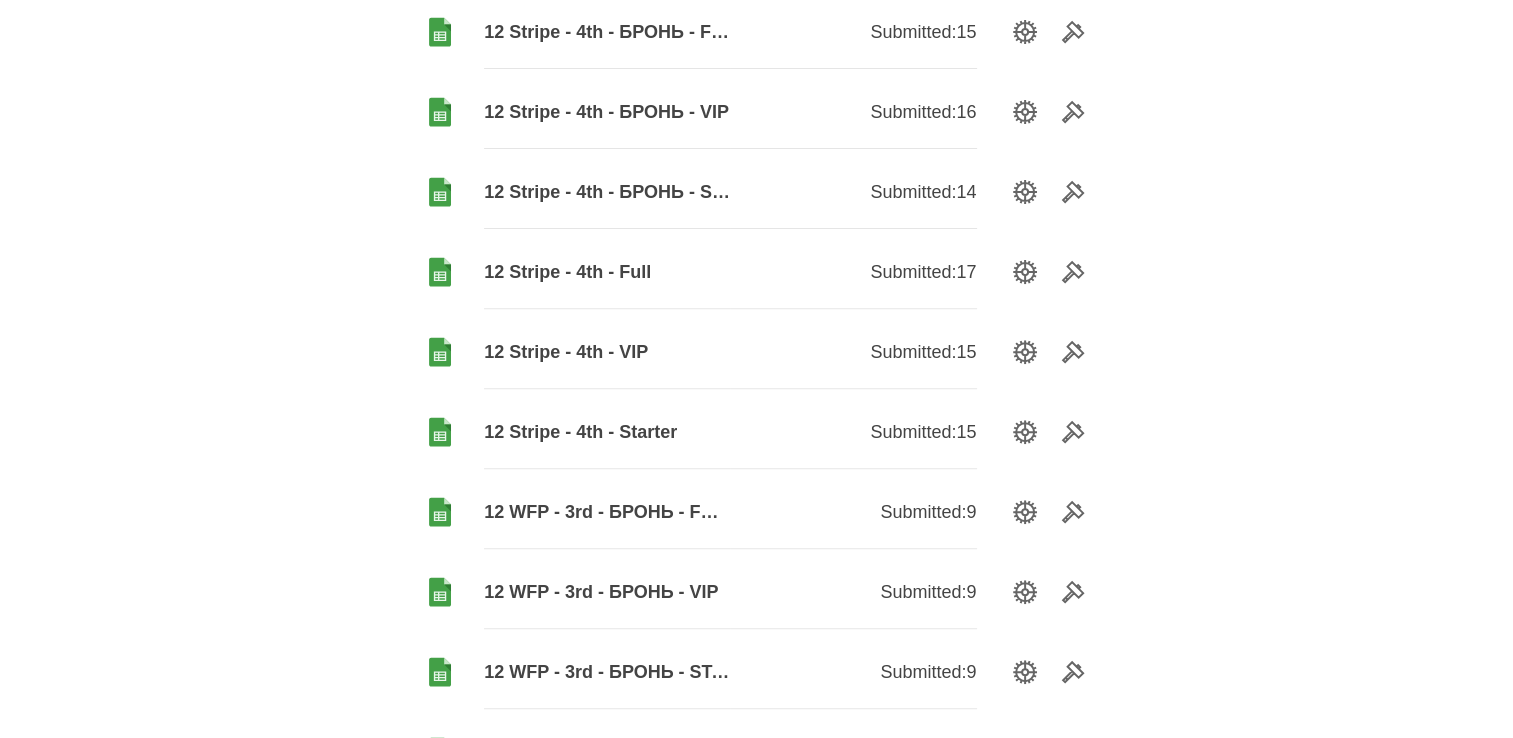scroll, scrollTop: 700, scrollLeft: 0, axis: vertical 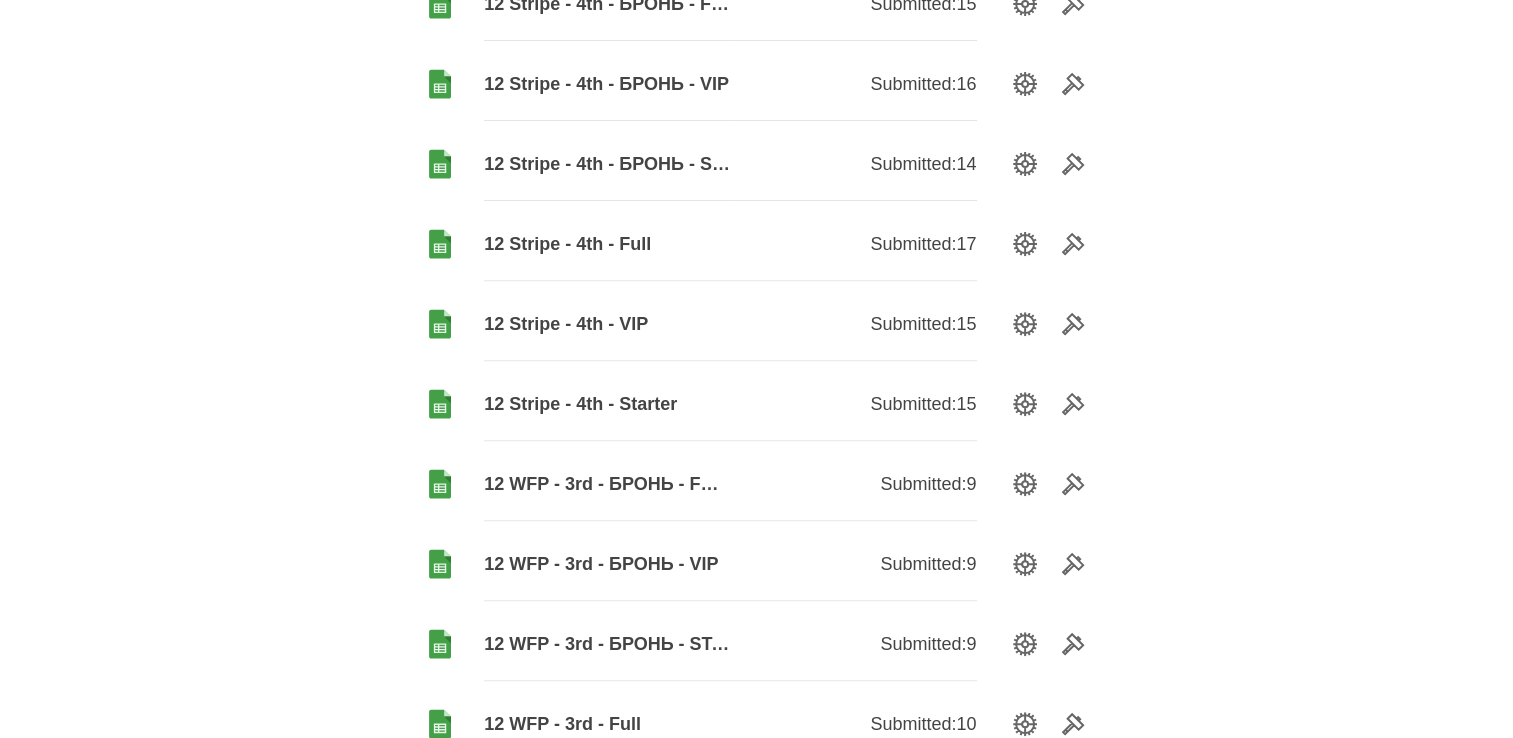 click on "12 Stripe - 4th - VIP" at bounding box center (607, 324) 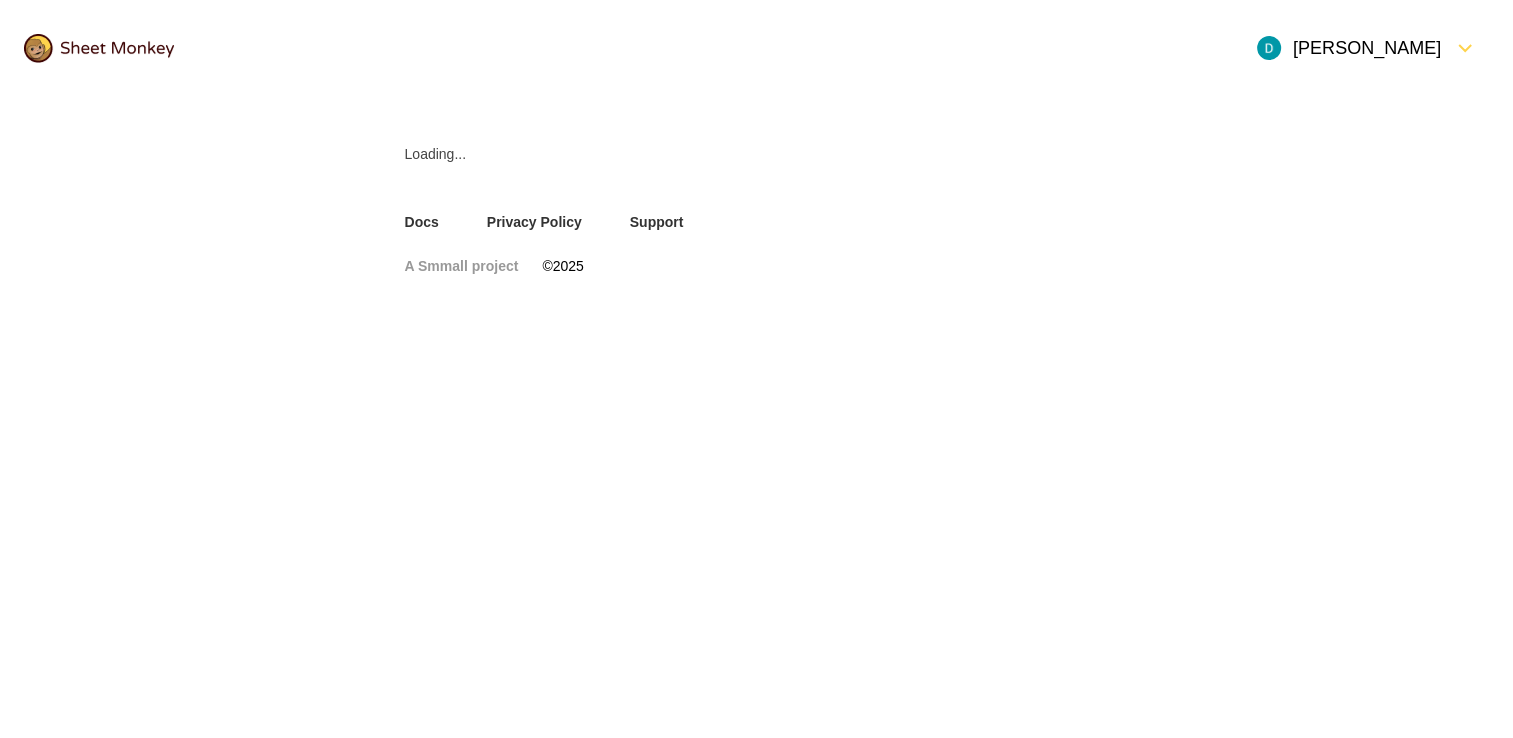 scroll, scrollTop: 0, scrollLeft: 0, axis: both 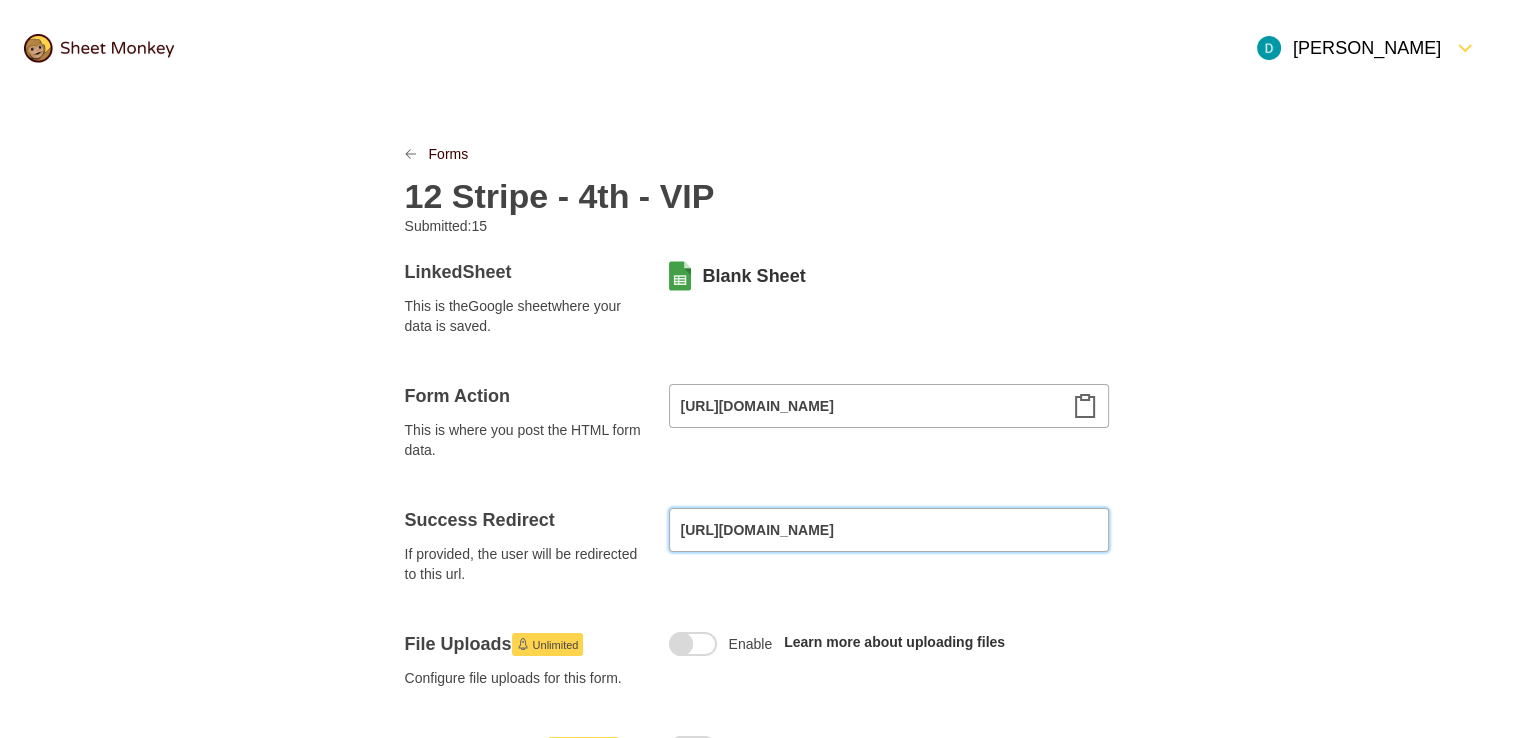 drag, startPoint x: 972, startPoint y: 525, endPoint x: 584, endPoint y: 505, distance: 388.51514 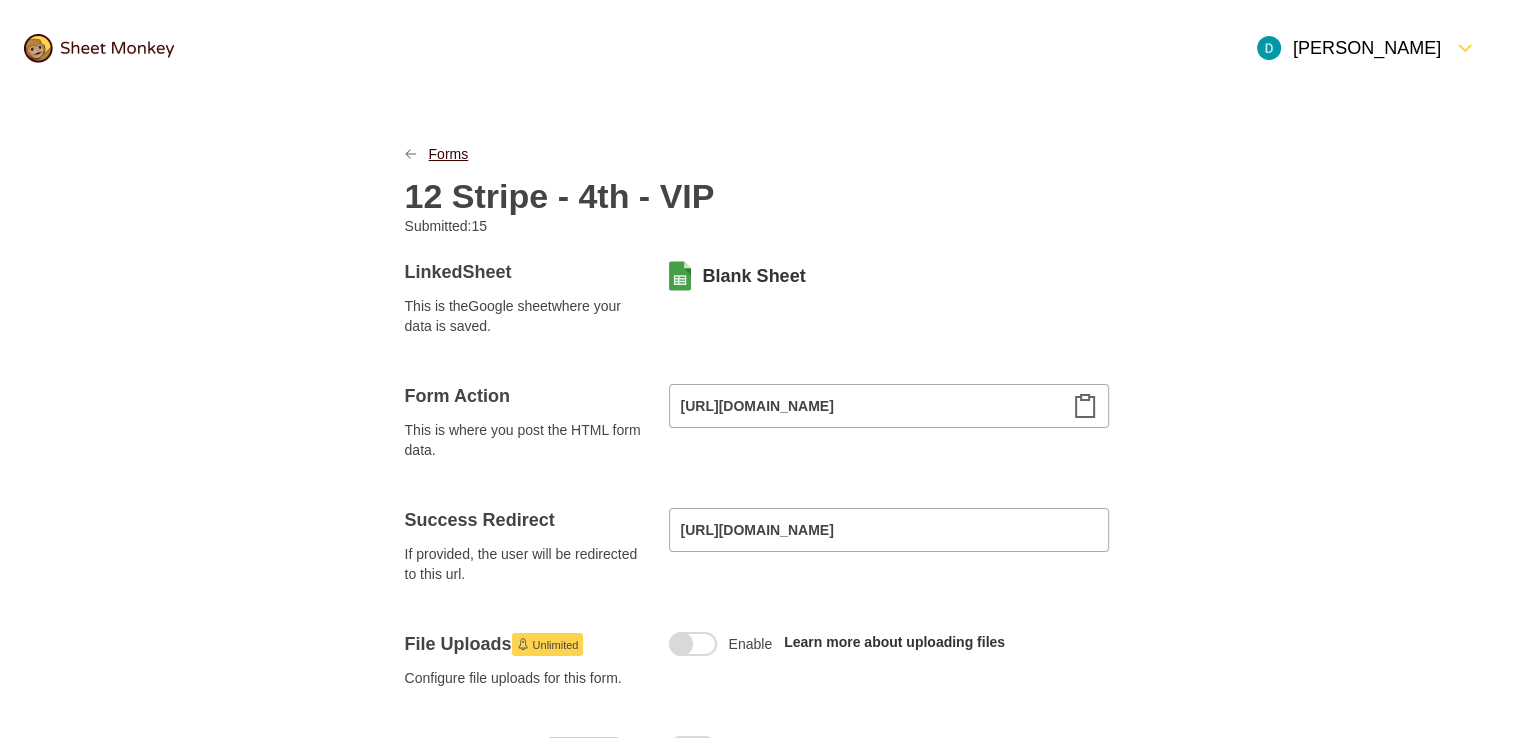 click on "Forms" at bounding box center (449, 154) 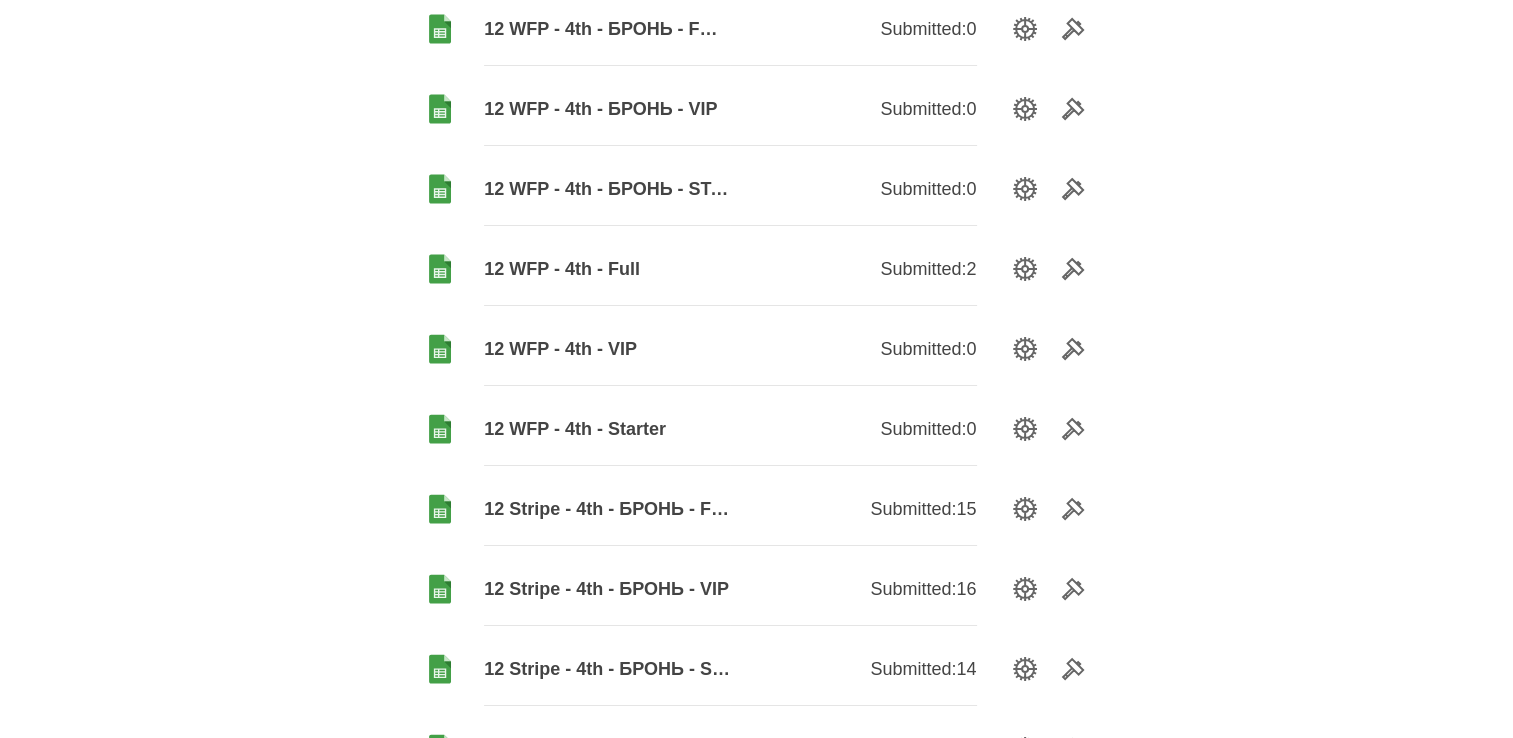 scroll, scrollTop: 200, scrollLeft: 0, axis: vertical 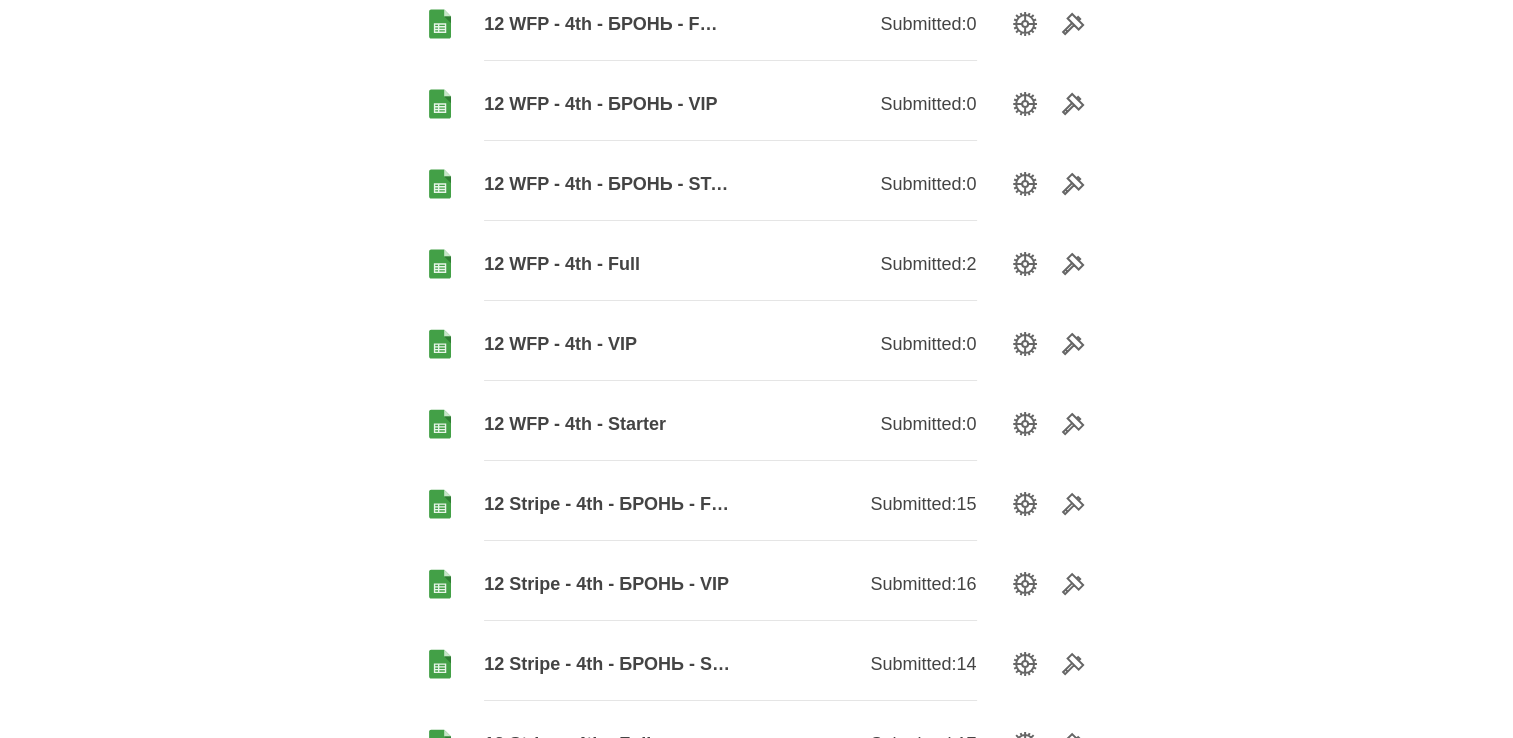 click on "12 WFP - 4th - Starter" at bounding box center [607, 424] 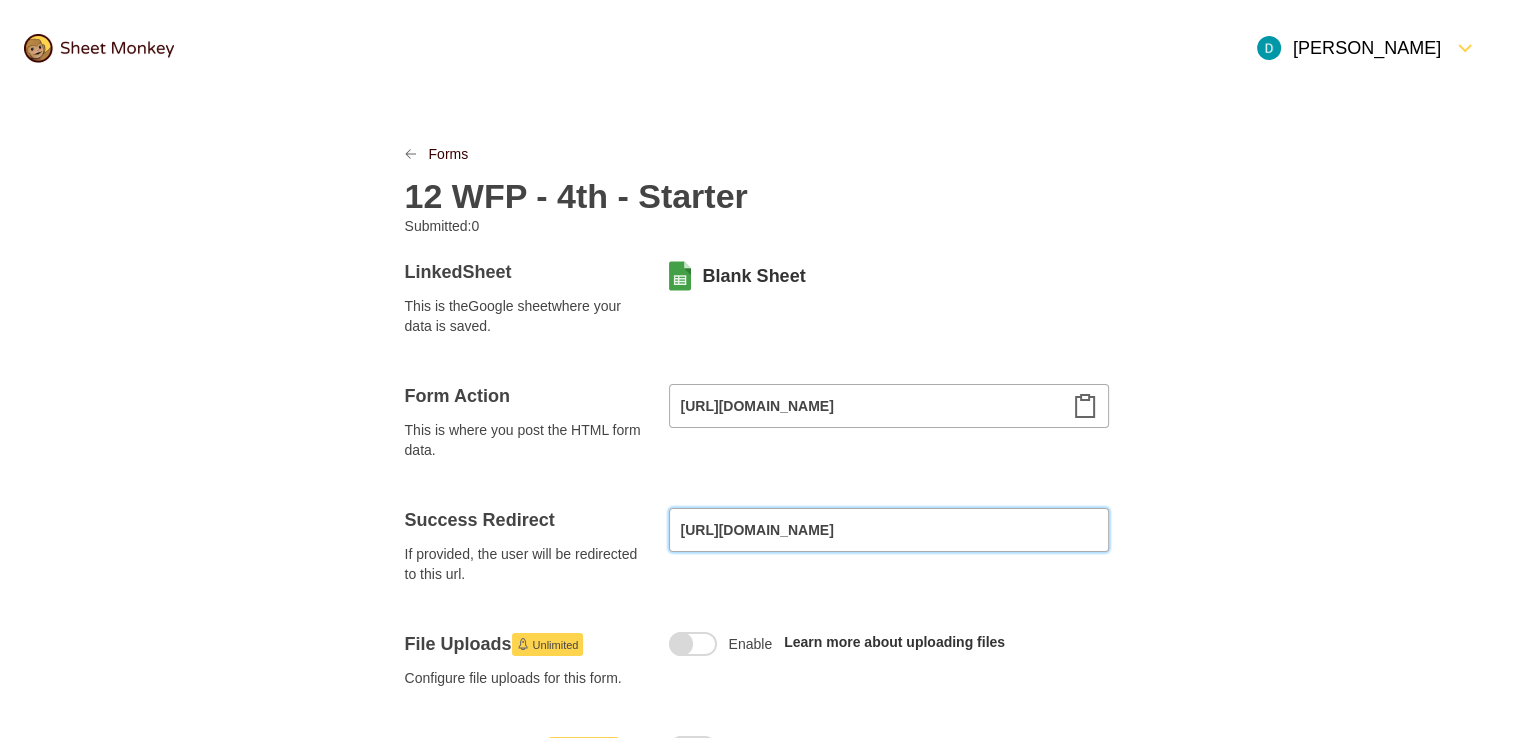 drag, startPoint x: 902, startPoint y: 534, endPoint x: 592, endPoint y: 527, distance: 310.079 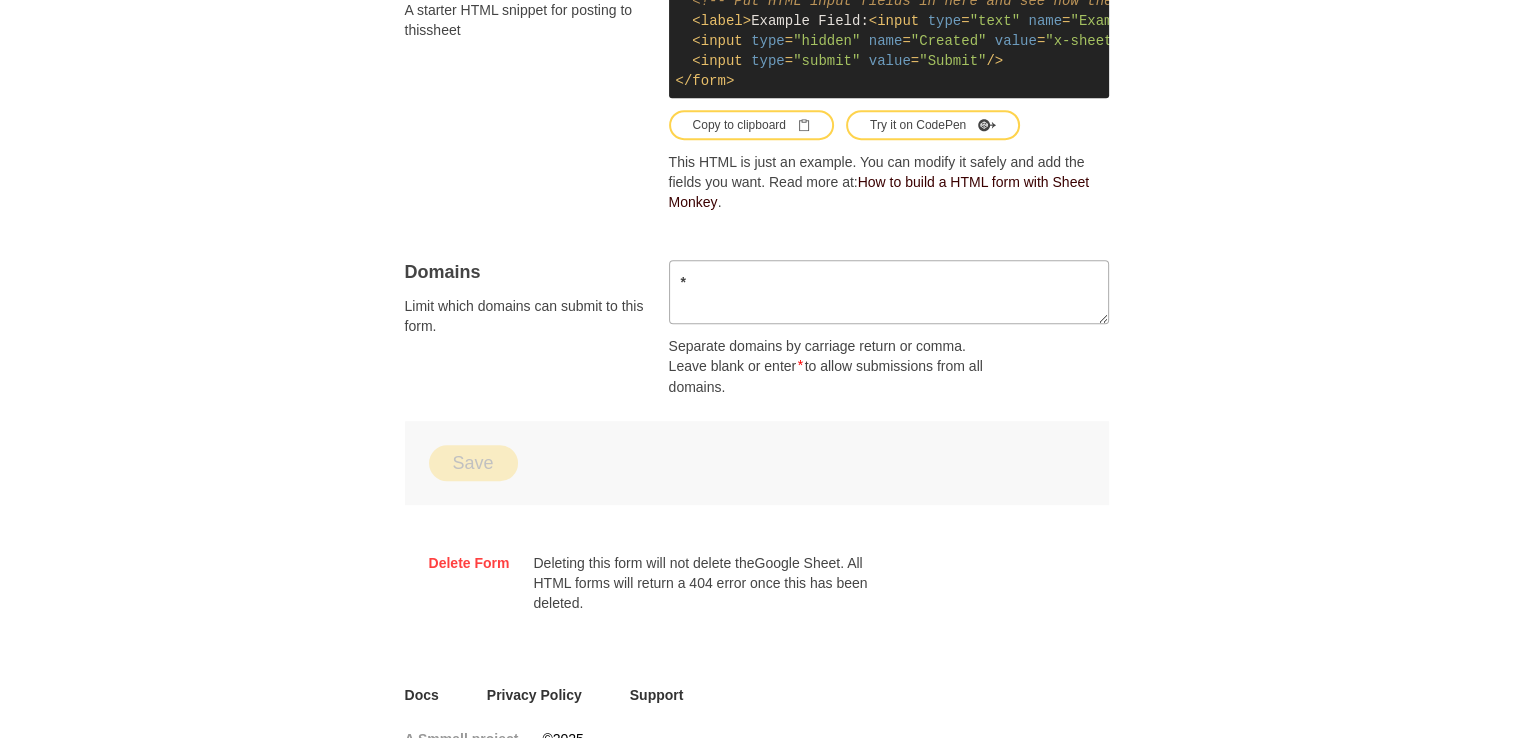 scroll, scrollTop: 1211, scrollLeft: 0, axis: vertical 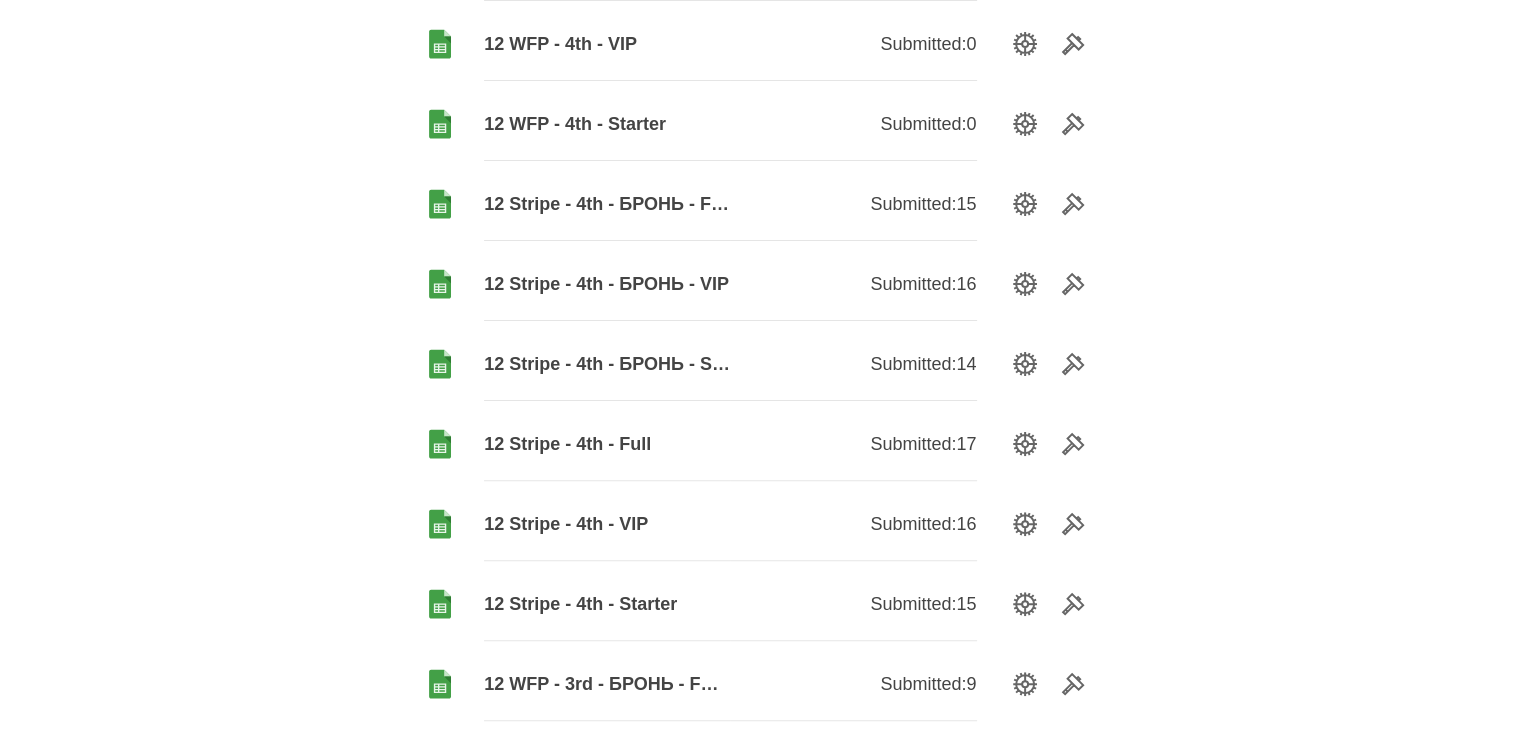 click on "12 Stripe - 4th - Starter" at bounding box center [607, 604] 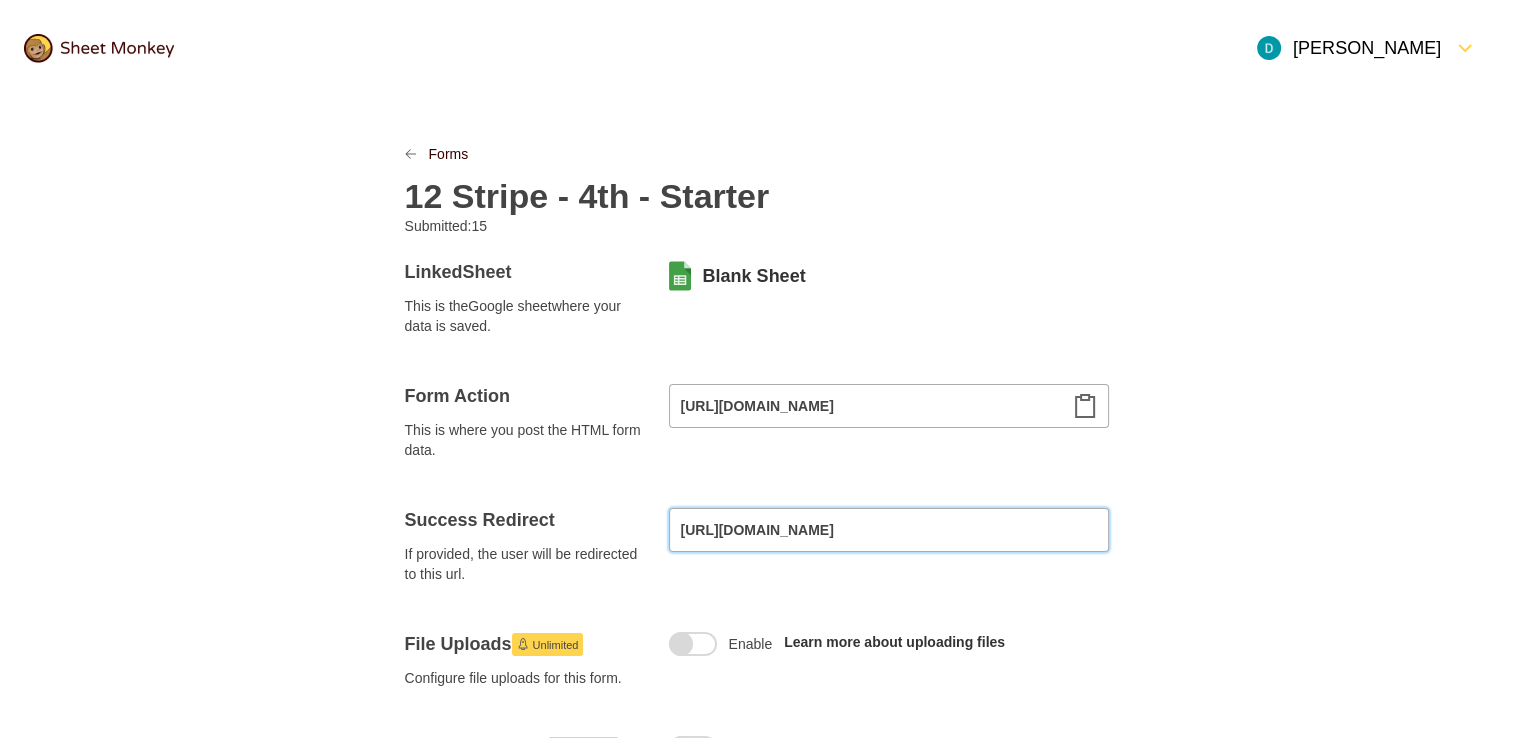 drag, startPoint x: 994, startPoint y: 527, endPoint x: 644, endPoint y: 528, distance: 350.00143 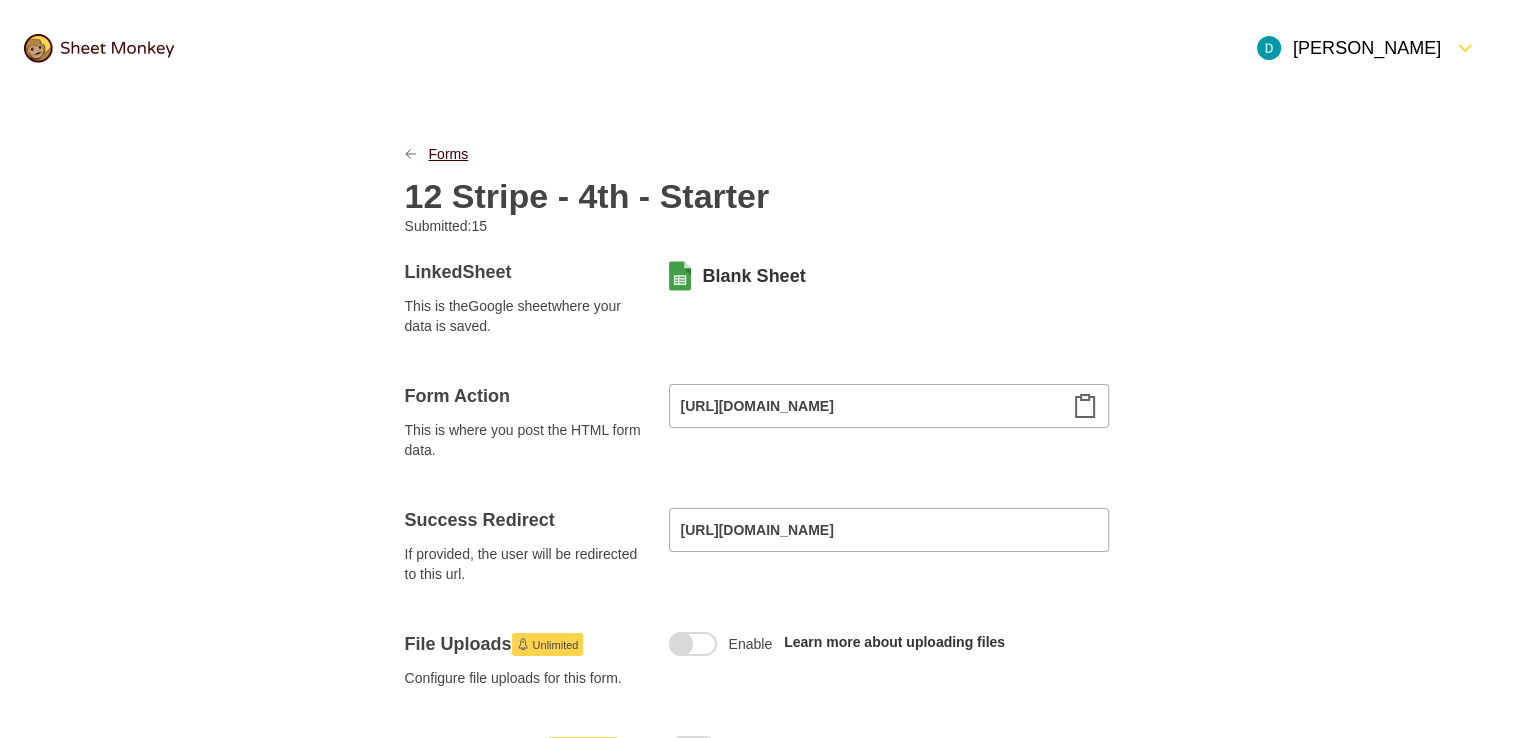click on "Forms" at bounding box center (449, 154) 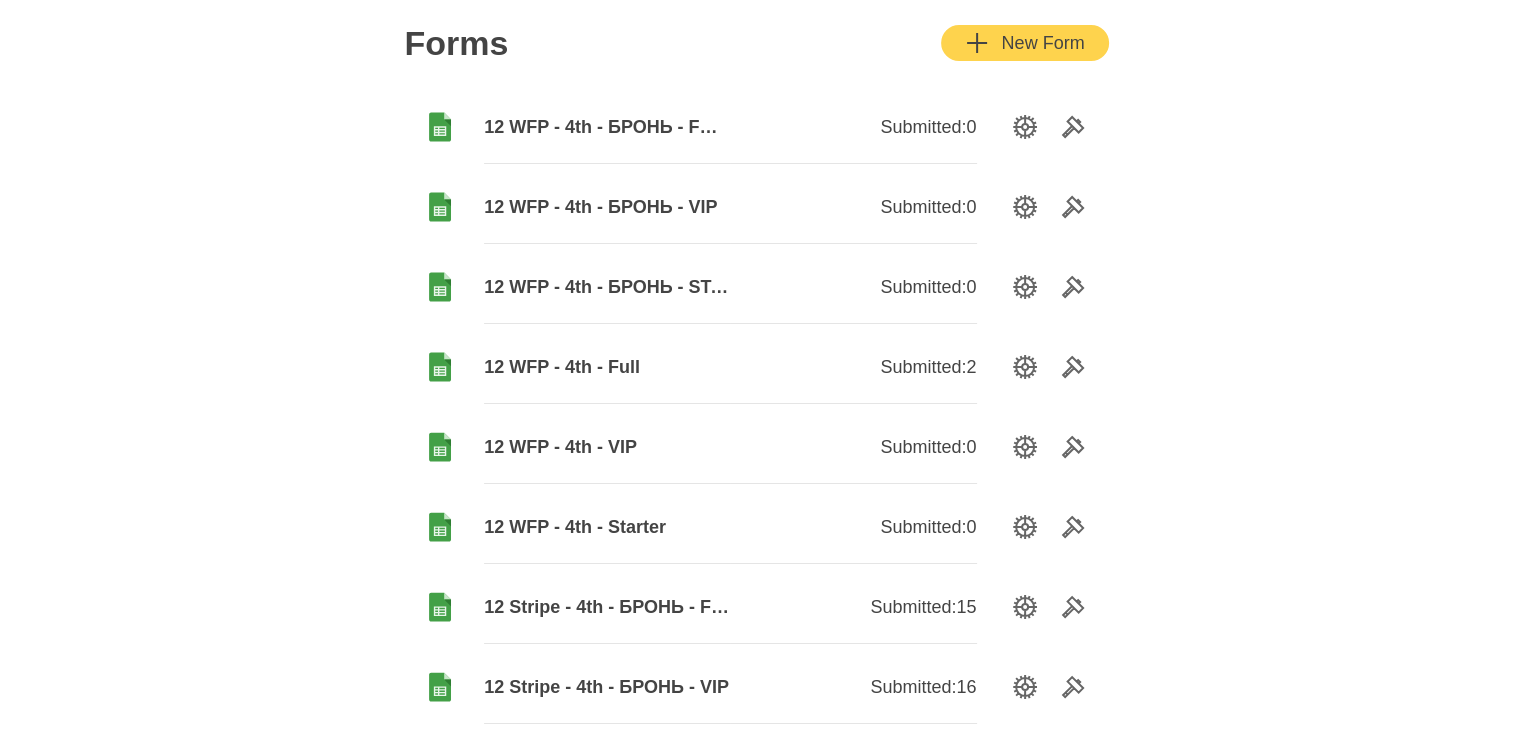 scroll, scrollTop: 100, scrollLeft: 0, axis: vertical 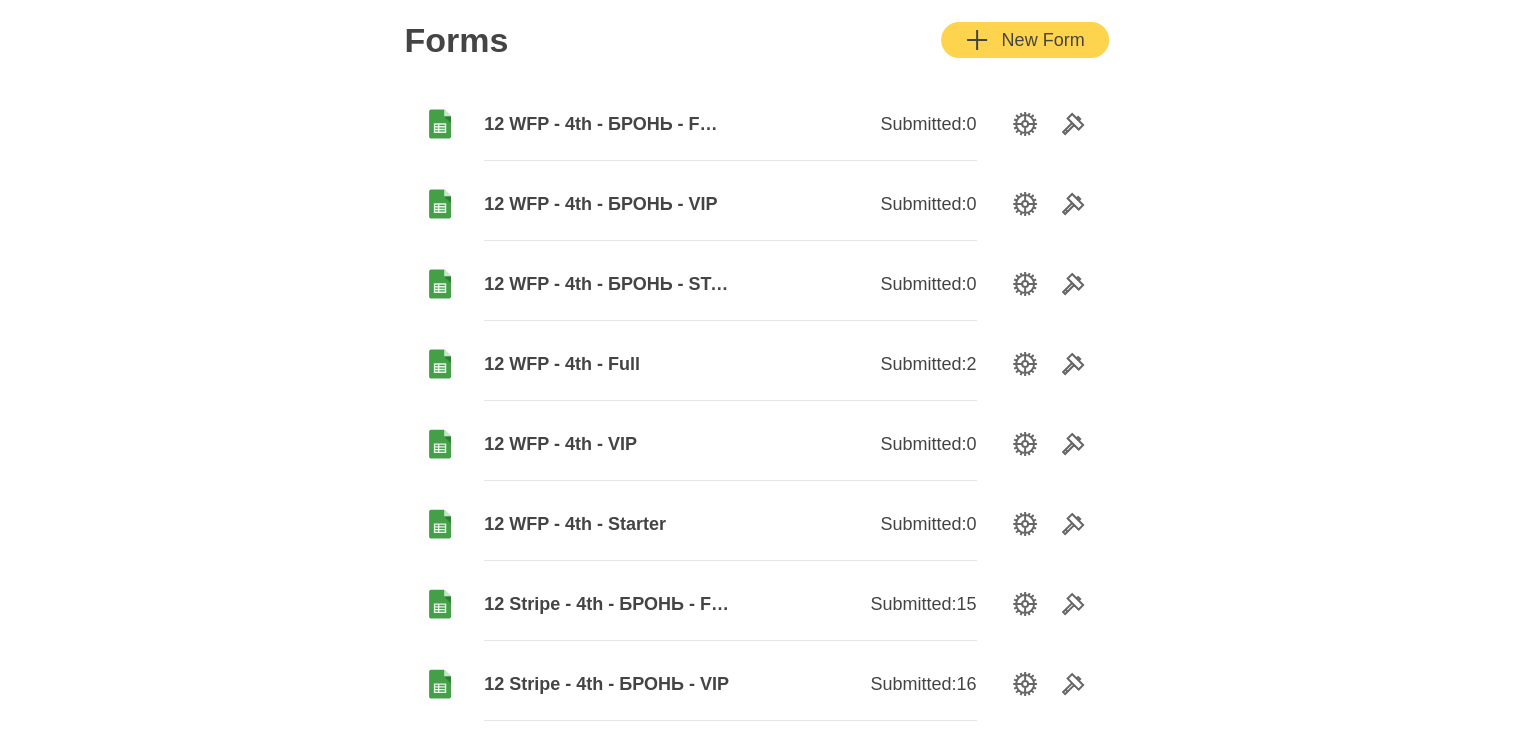 click on "12 WFP - 4th - Starter" at bounding box center [607, 524] 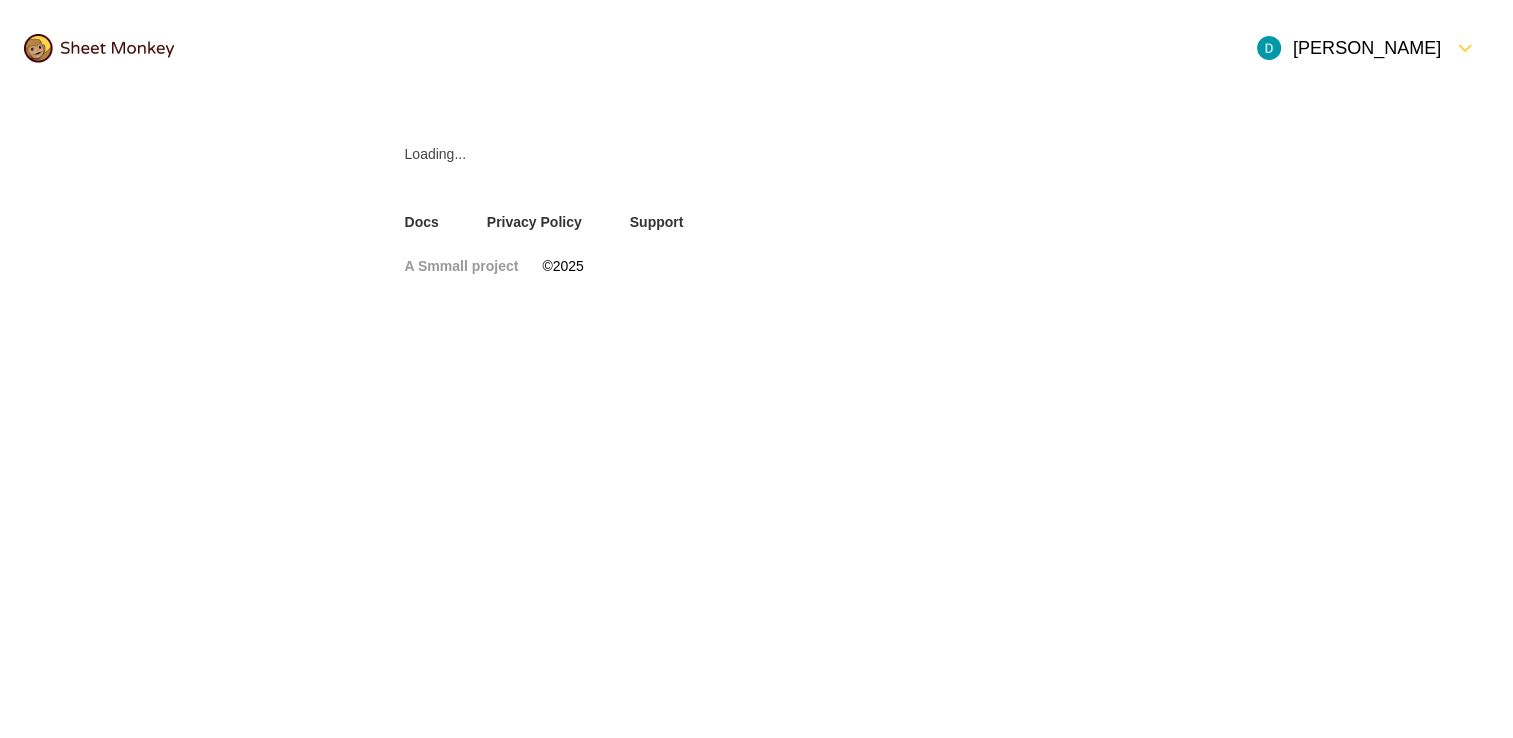 scroll, scrollTop: 0, scrollLeft: 0, axis: both 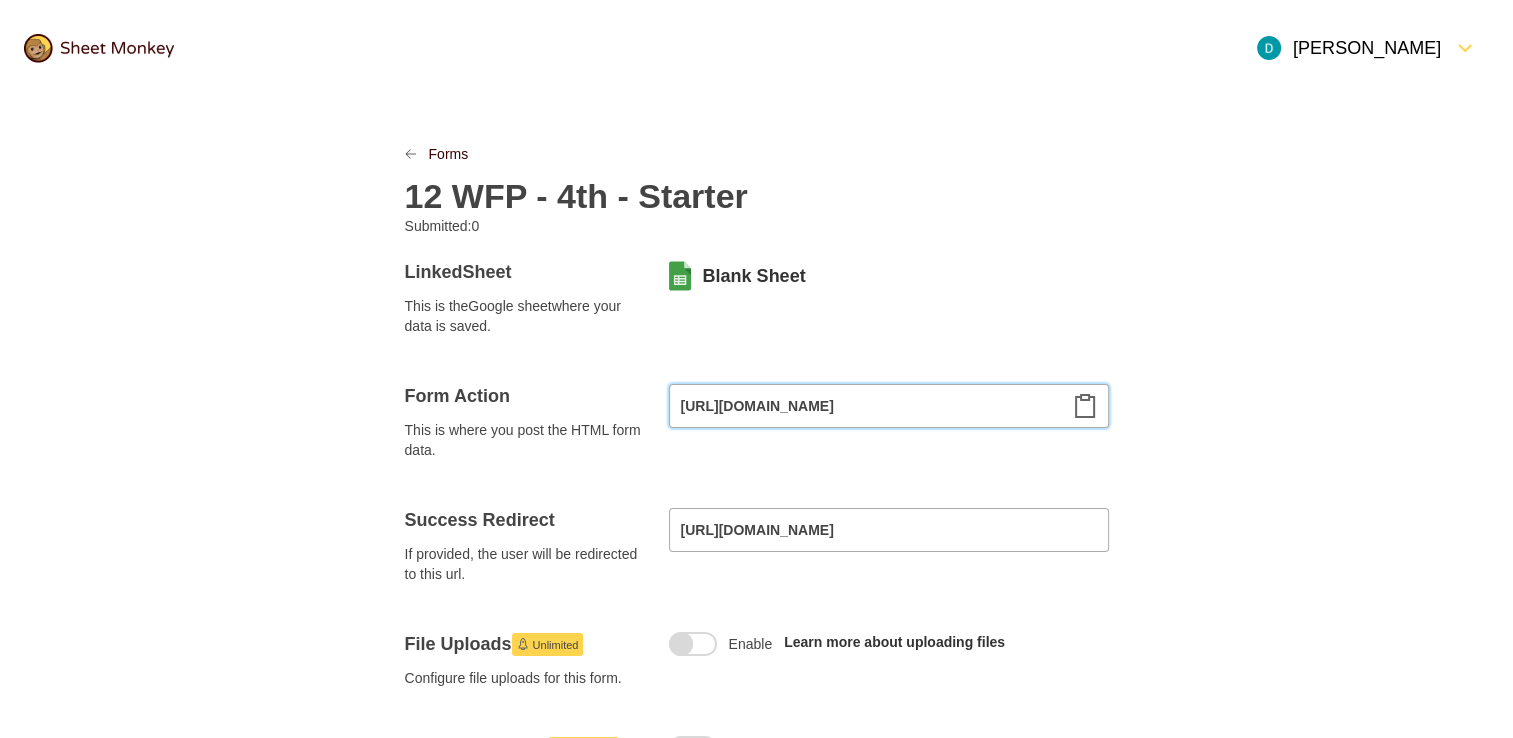 click on "[URL][DOMAIN_NAME]" at bounding box center [889, 406] 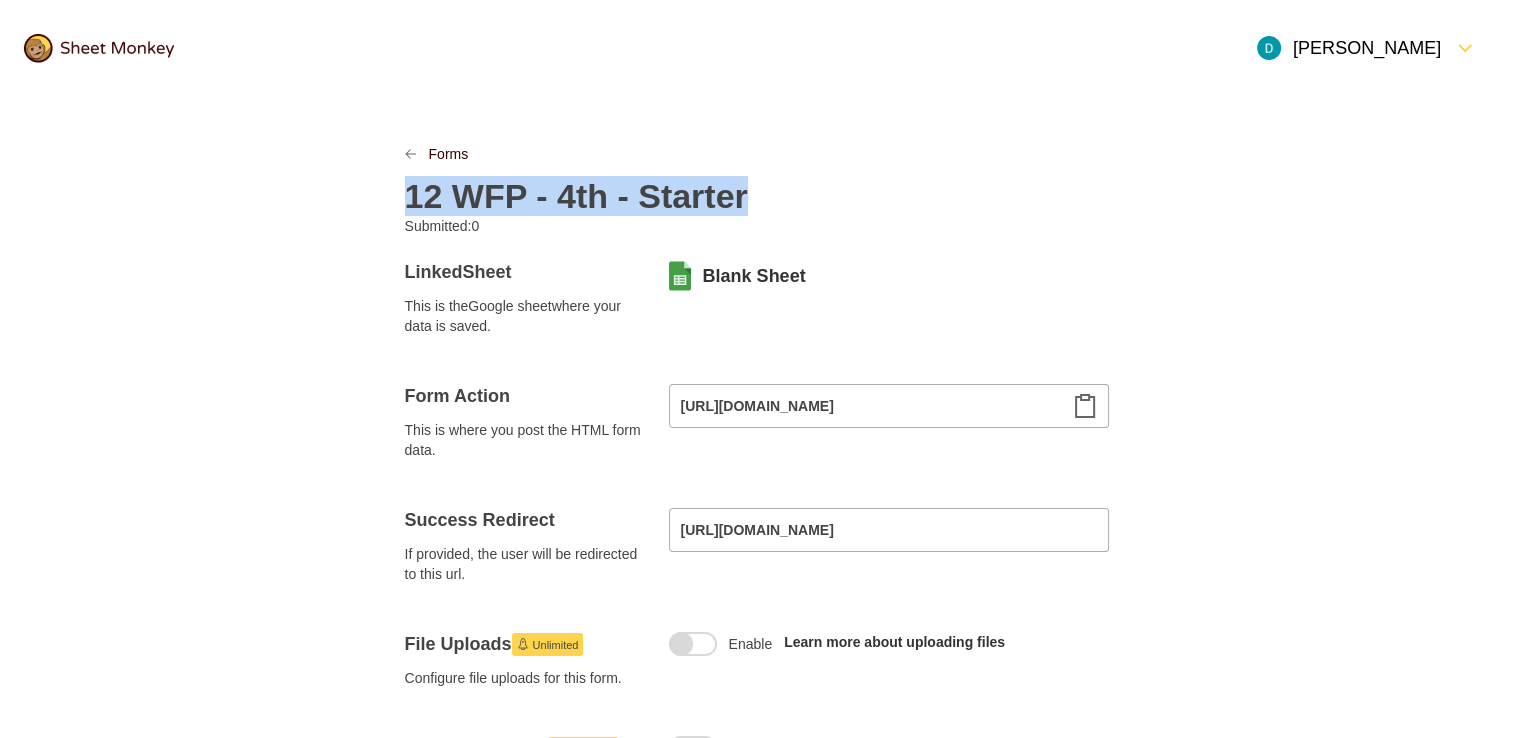 drag, startPoint x: 408, startPoint y: 186, endPoint x: 734, endPoint y: 187, distance: 326.00153 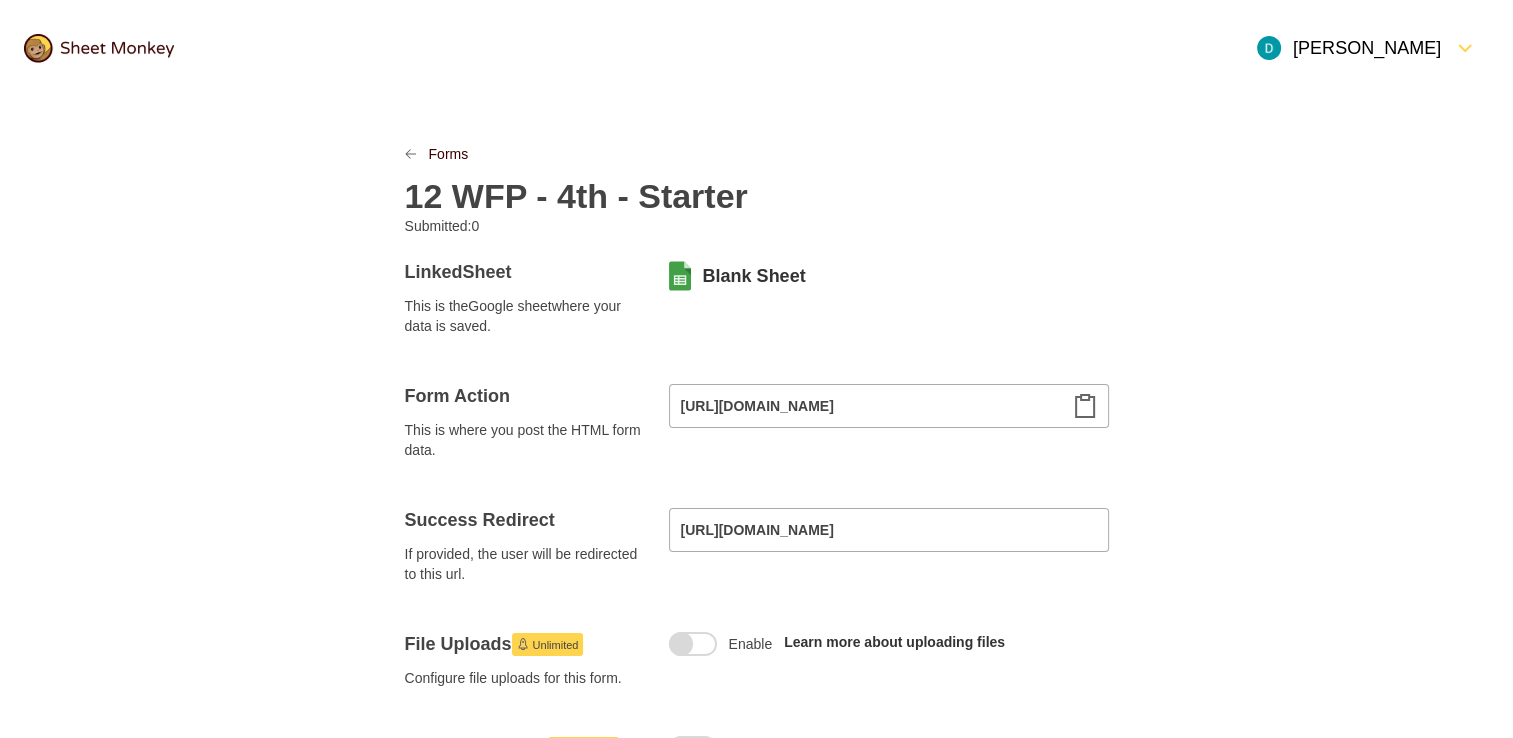 click on "Forms 12 WFP - 4th - Starter Submitted:  0 Linked  Sheet   This is the  Google sheet  where your data is saved. Blank Sheet Form Action This is where you post the HTML form data. https://api.sheetmonkey.io/form/2tHuEQkVoWbDCx7We3rZs5 Success Redirect If provided, the user will be redirected to this url. https://www.finwise-education.com/splata-tarifu-starter File Uploads    Unlimited Configure file uploads for this form. Enable Learn more about uploading files Spam Protection    Unlimited Turn on Akismet filtering for submissions Enable Learn more about spam protection Notifications    Unlimited Configure notifications Notification Send a notification email to me or another address when a form is submitted. Autoresponse Send an automatic response email to the person who submitted the form. Embed HTML A starter HTML snippet for posting to this  sheet < form   action = "https://api.sheetmonkey.io/form/2tHuEQkVoWbDCx7We3rZs5"   method = "post" >
< label > Example Field:  < input   type = "text"   name =" at bounding box center [756, 1002] 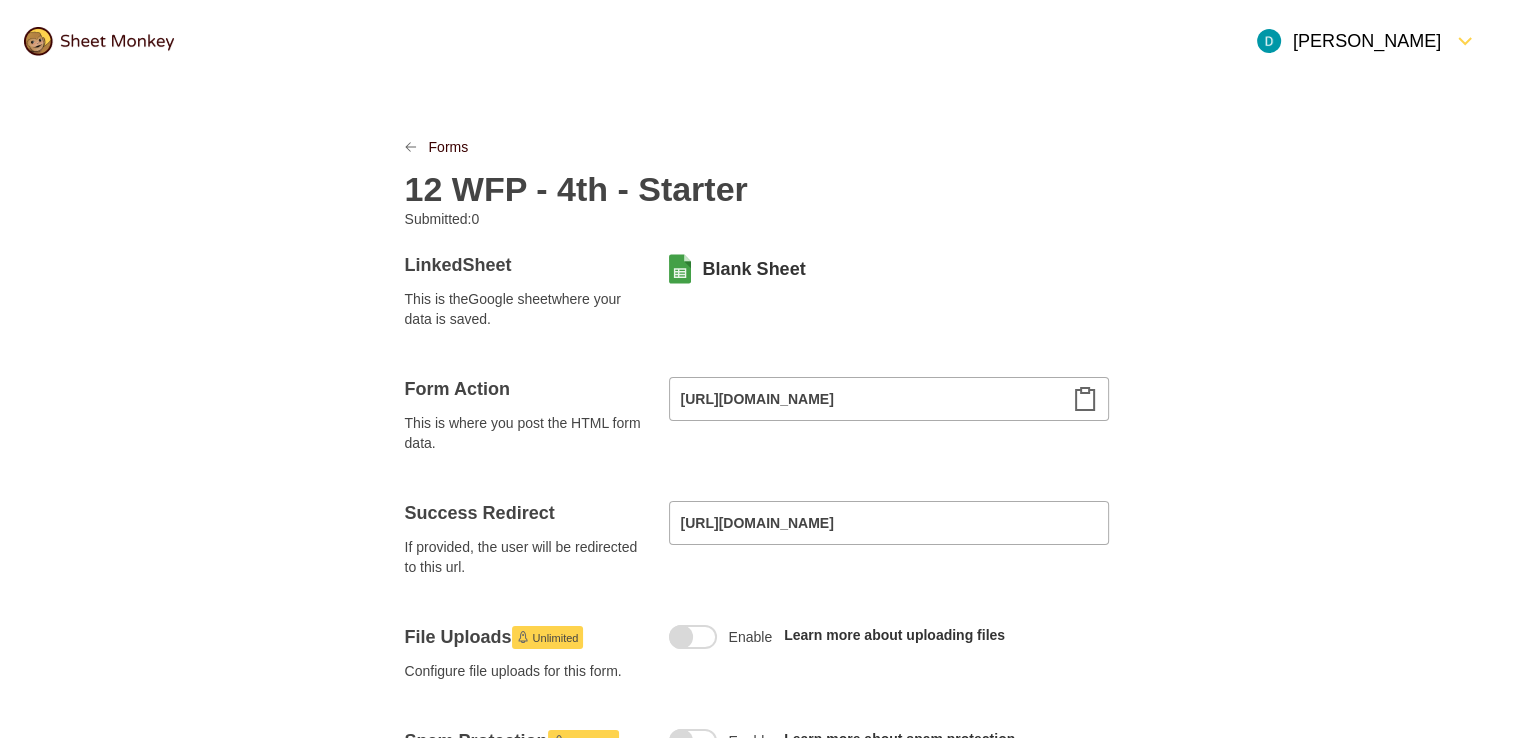 scroll, scrollTop: 0, scrollLeft: 0, axis: both 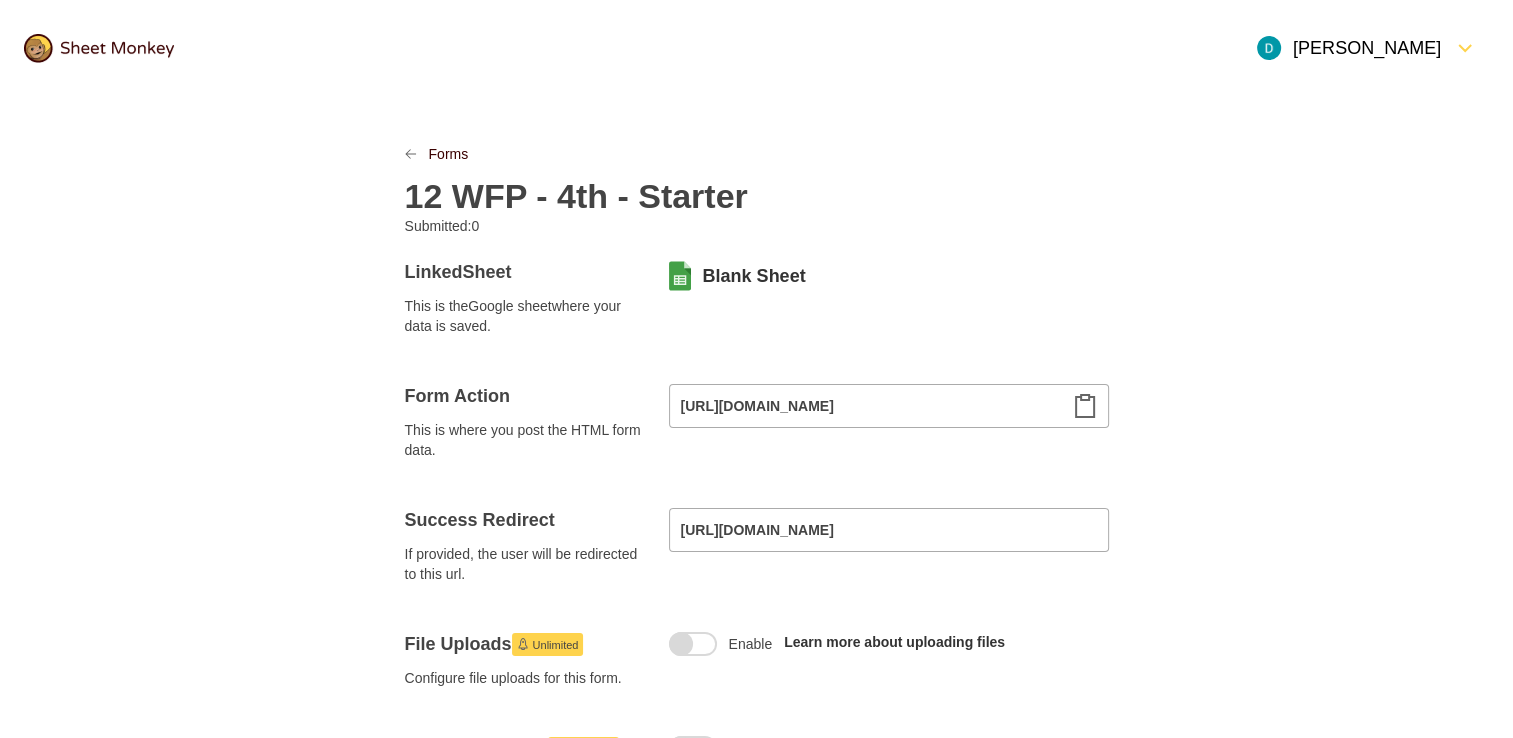 click 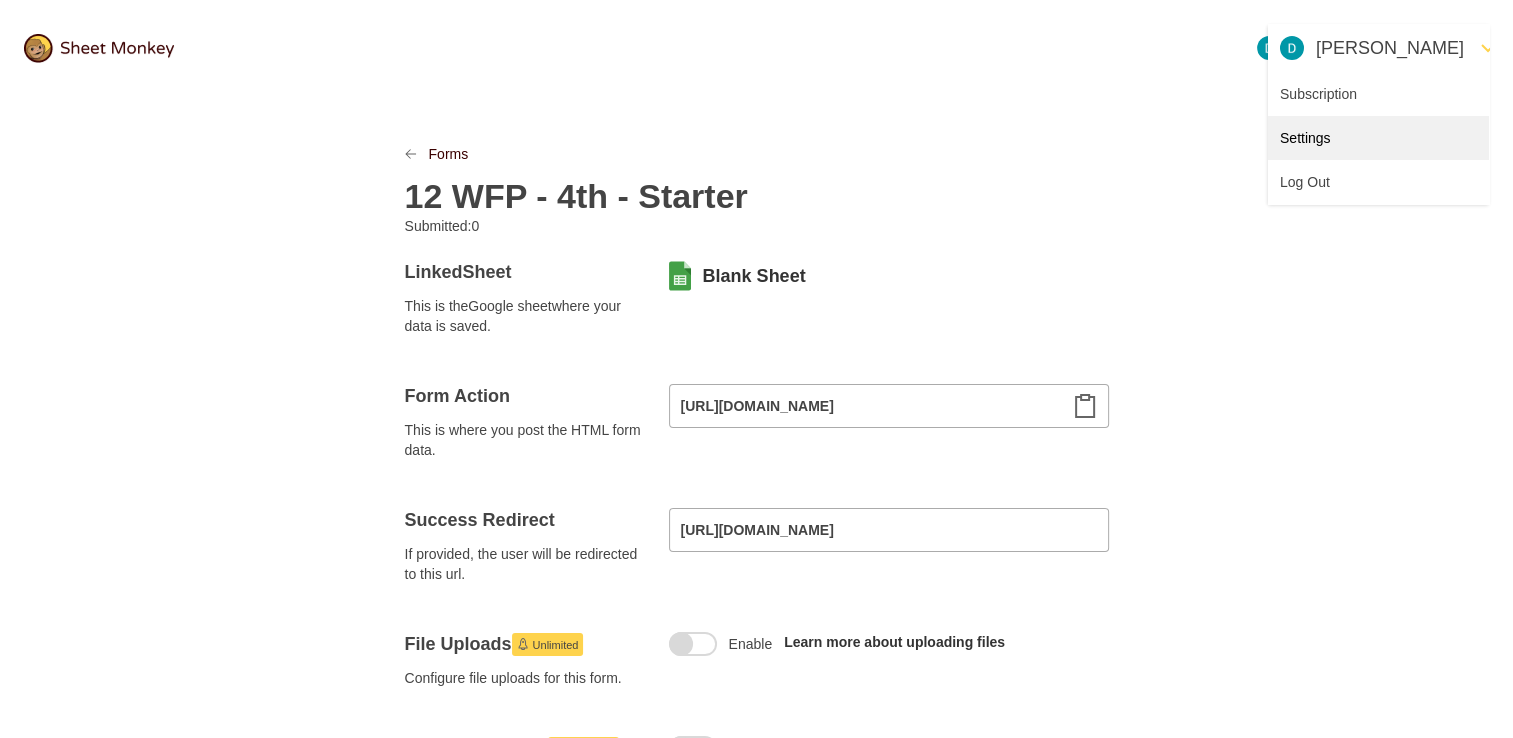 click on "Settings" at bounding box center (1378, 138) 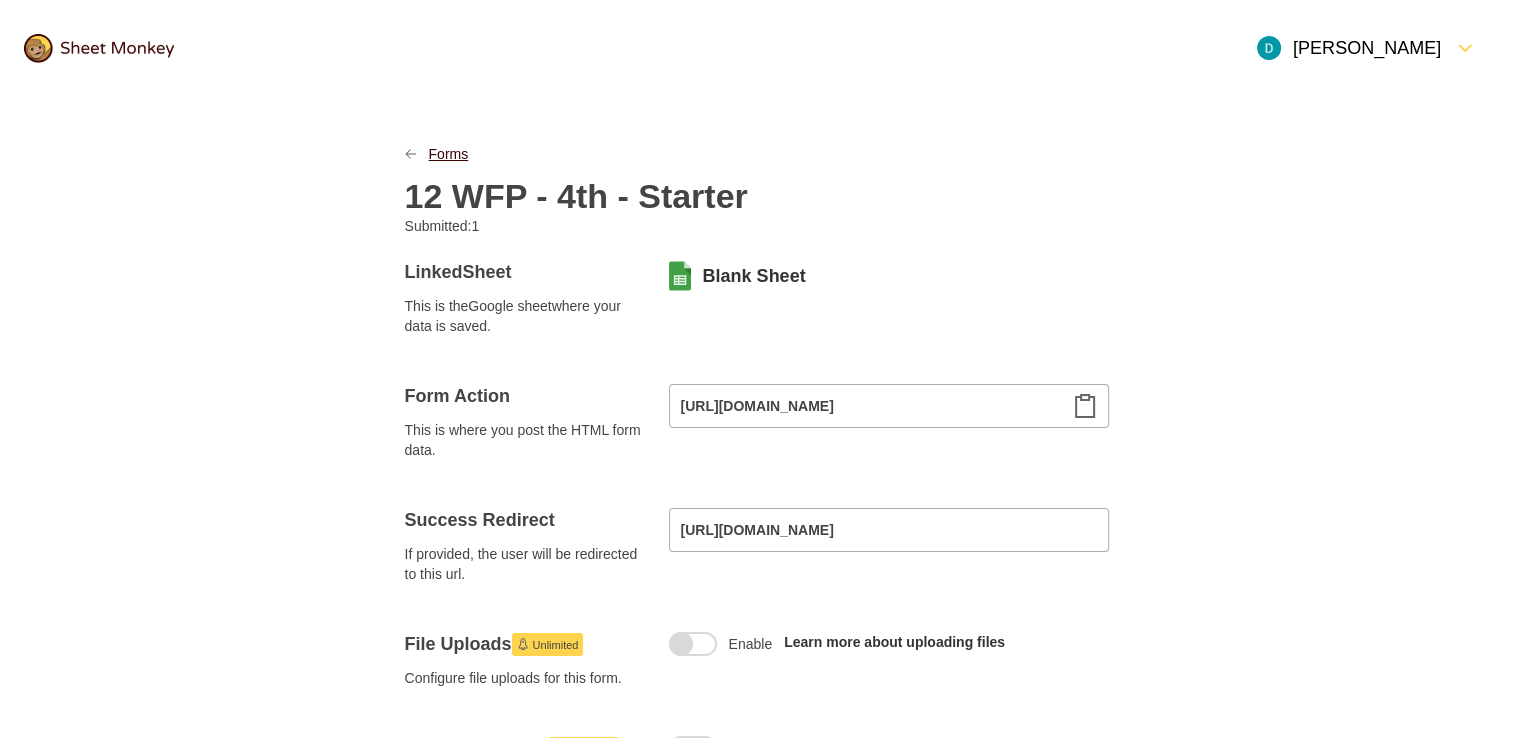 click on "Forms" at bounding box center [449, 154] 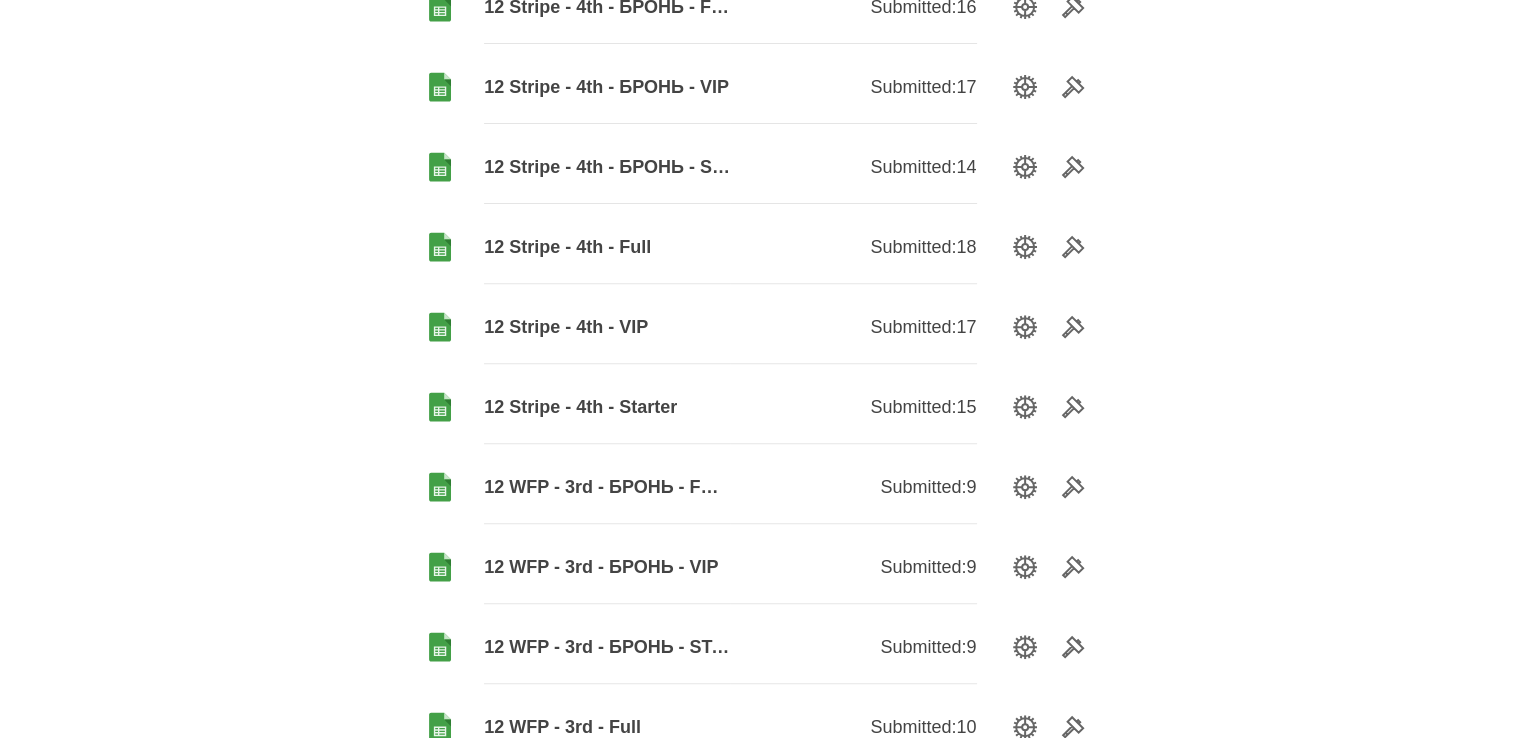 scroll, scrollTop: 700, scrollLeft: 0, axis: vertical 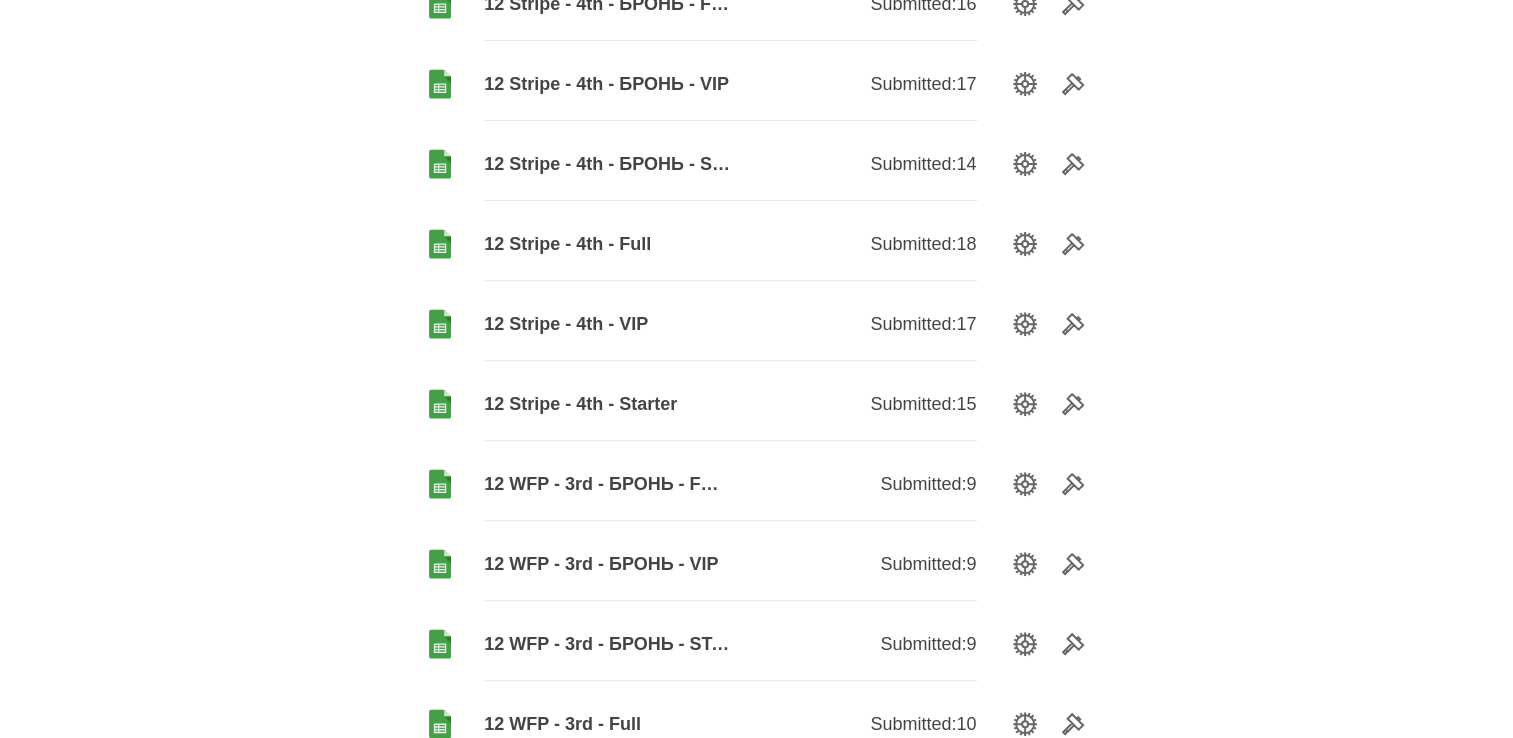 click on "12 Stripe - 4th - VIP" at bounding box center [607, 324] 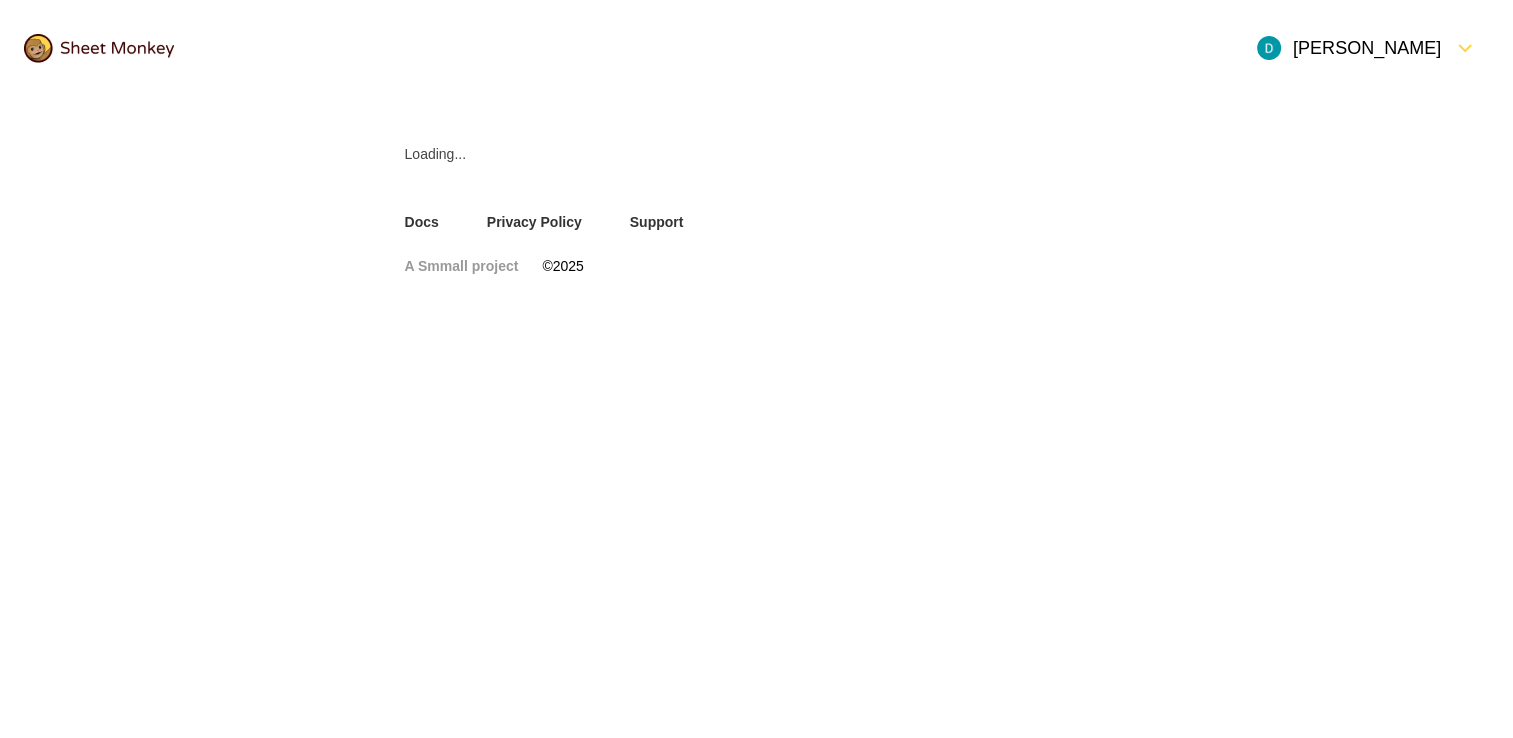 scroll, scrollTop: 0, scrollLeft: 0, axis: both 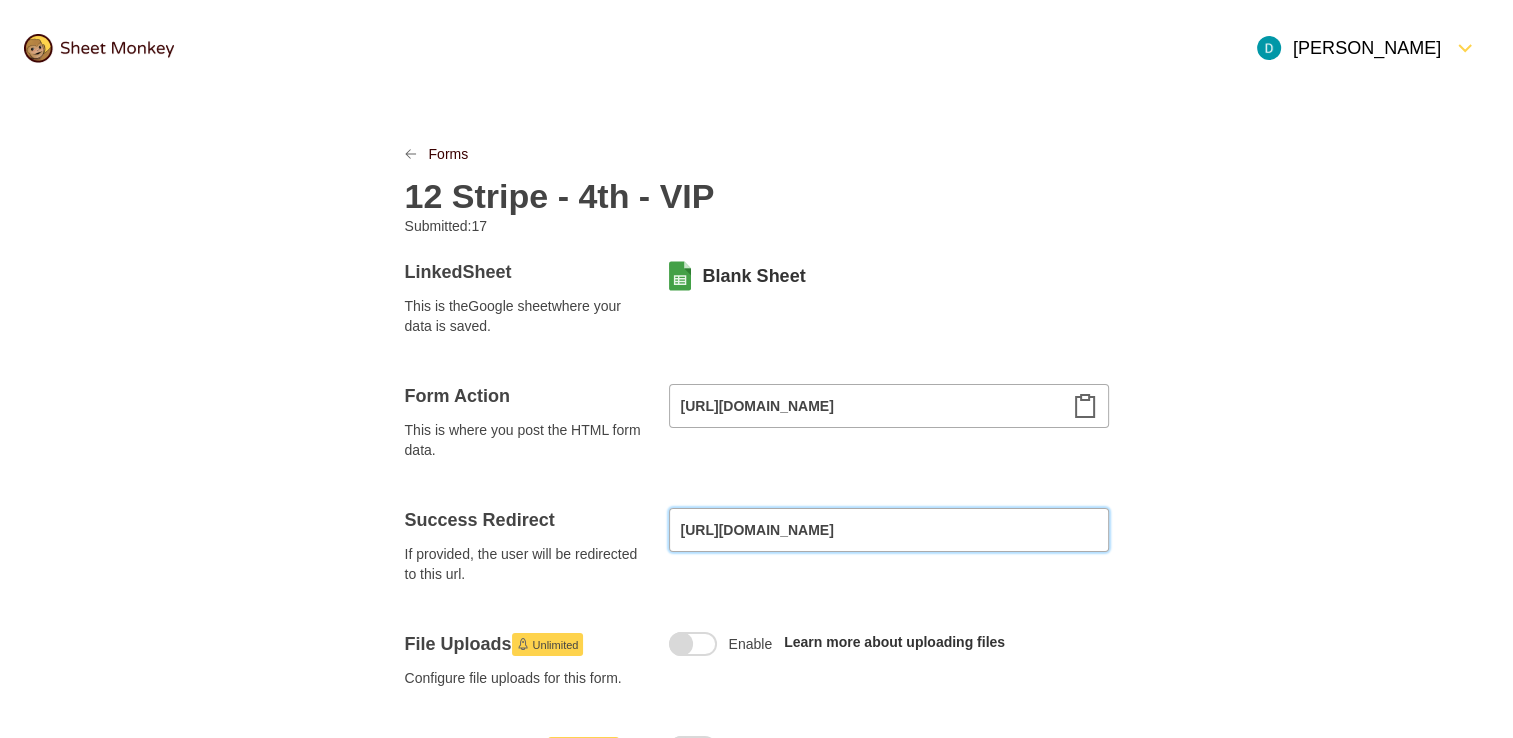 drag, startPoint x: 849, startPoint y: 534, endPoint x: 551, endPoint y: 536, distance: 298.0067 